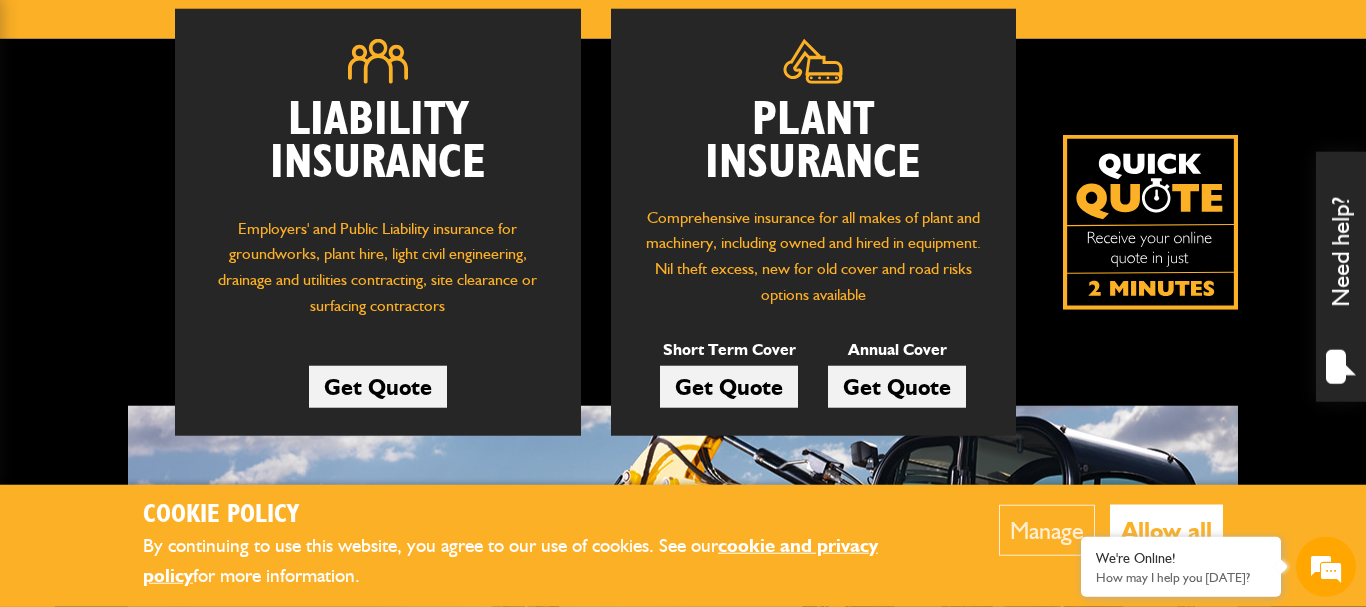 scroll, scrollTop: 408, scrollLeft: 0, axis: vertical 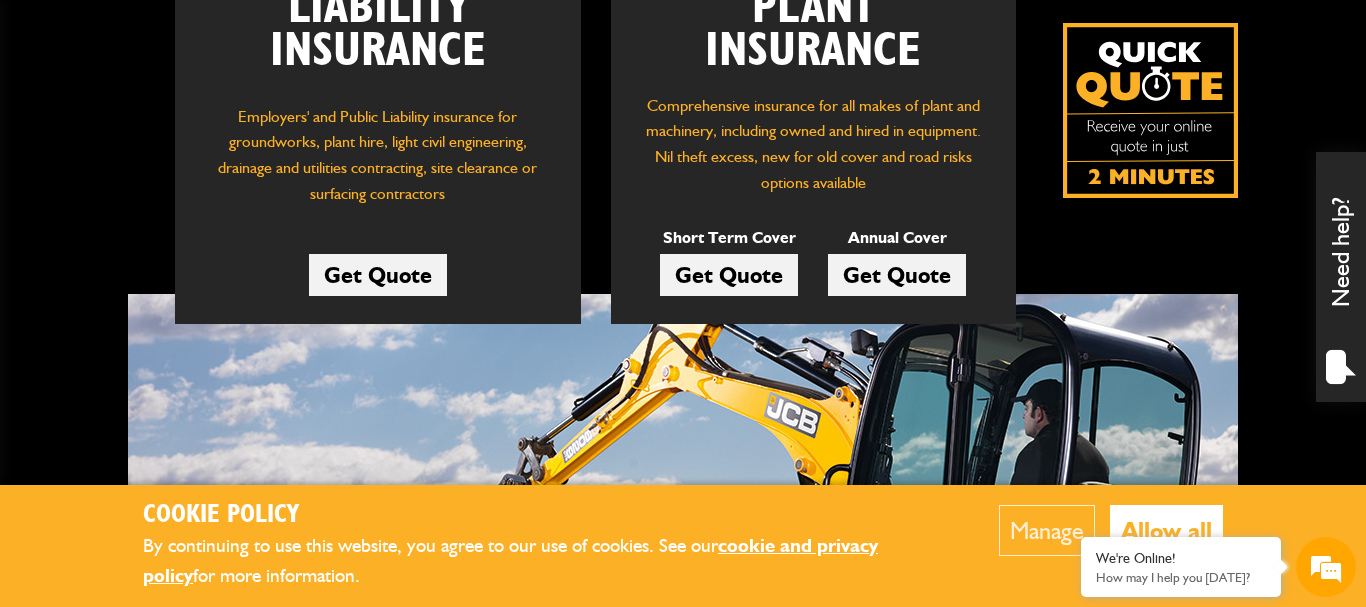 click on "Get Quote" at bounding box center [729, 275] 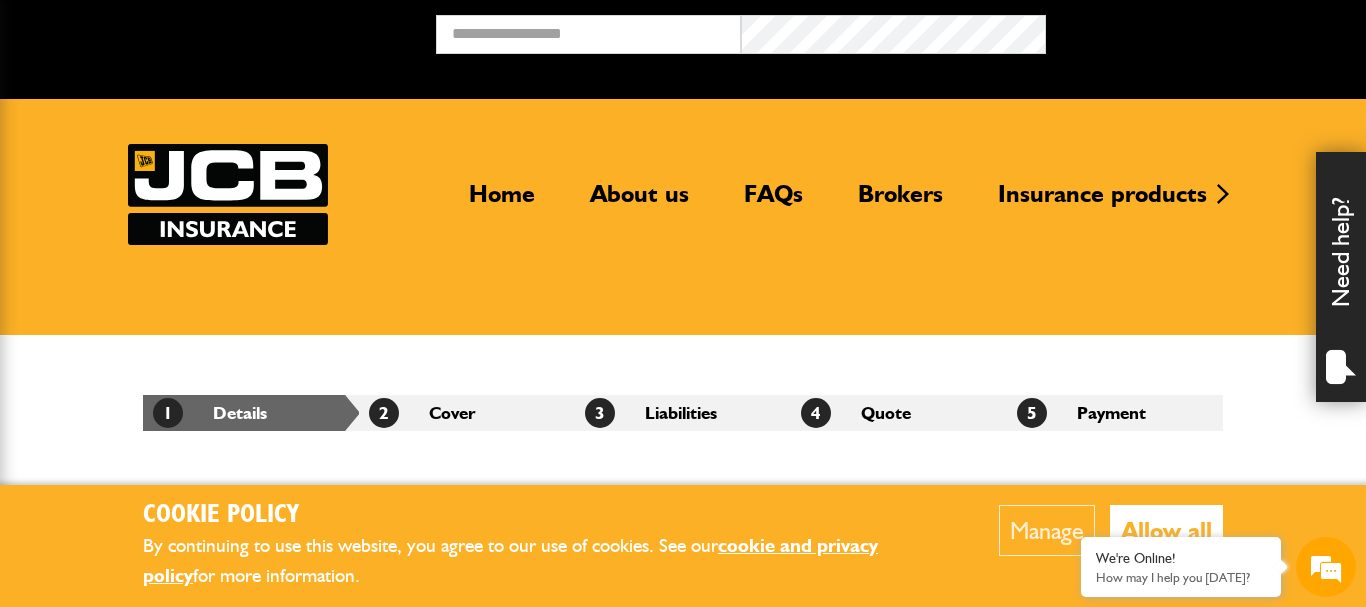 scroll, scrollTop: 0, scrollLeft: 0, axis: both 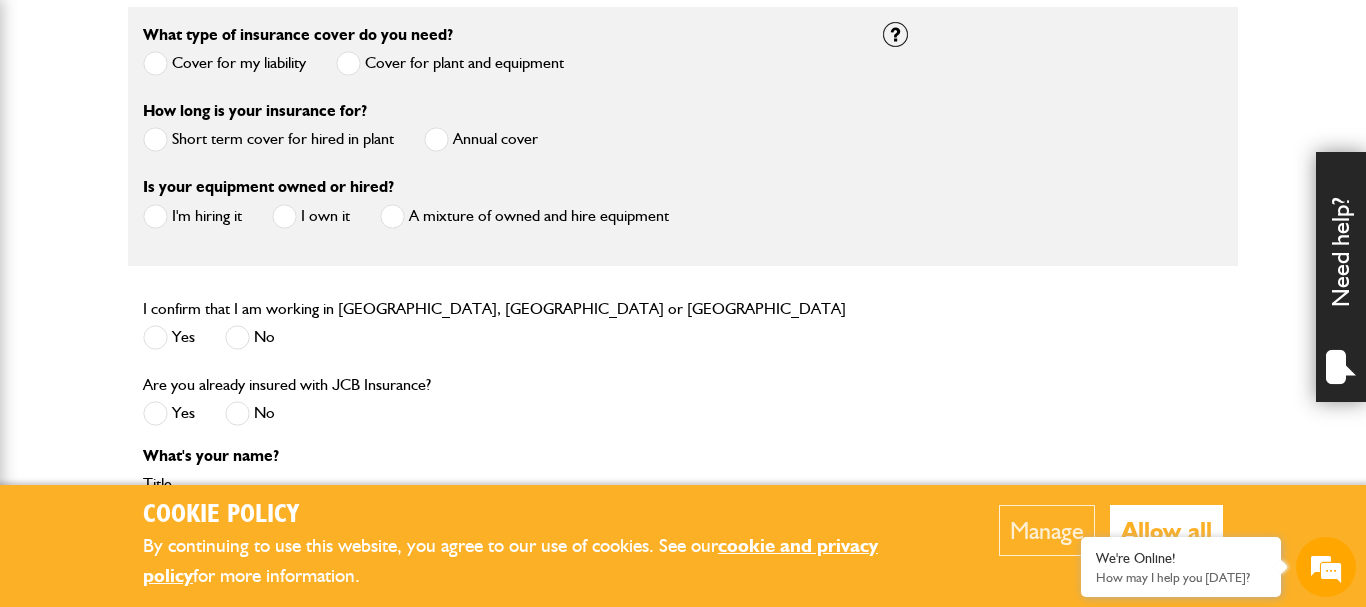 click at bounding box center (155, 139) 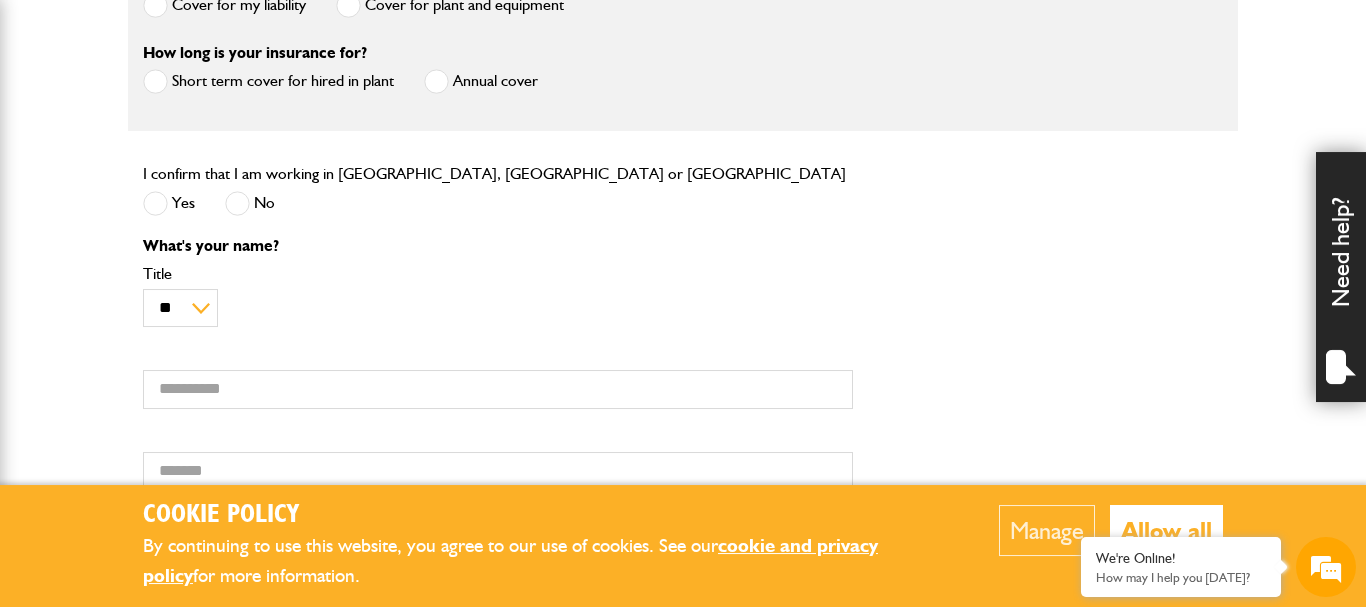 scroll, scrollTop: 612, scrollLeft: 0, axis: vertical 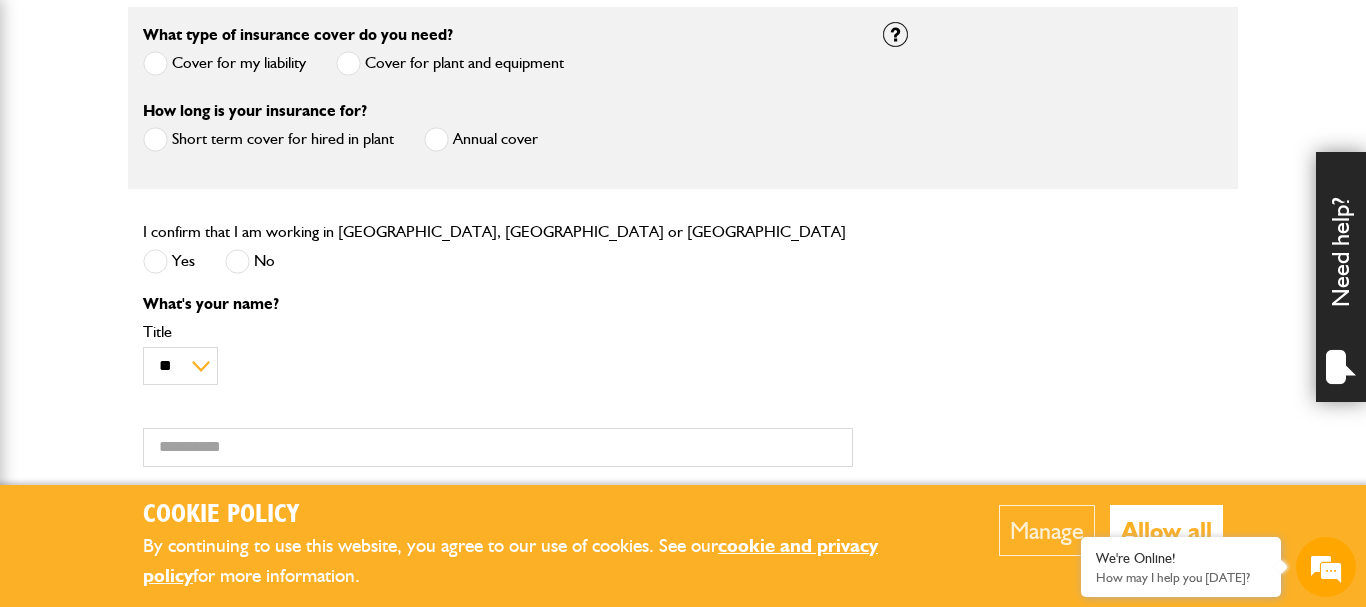 click at bounding box center [155, 261] 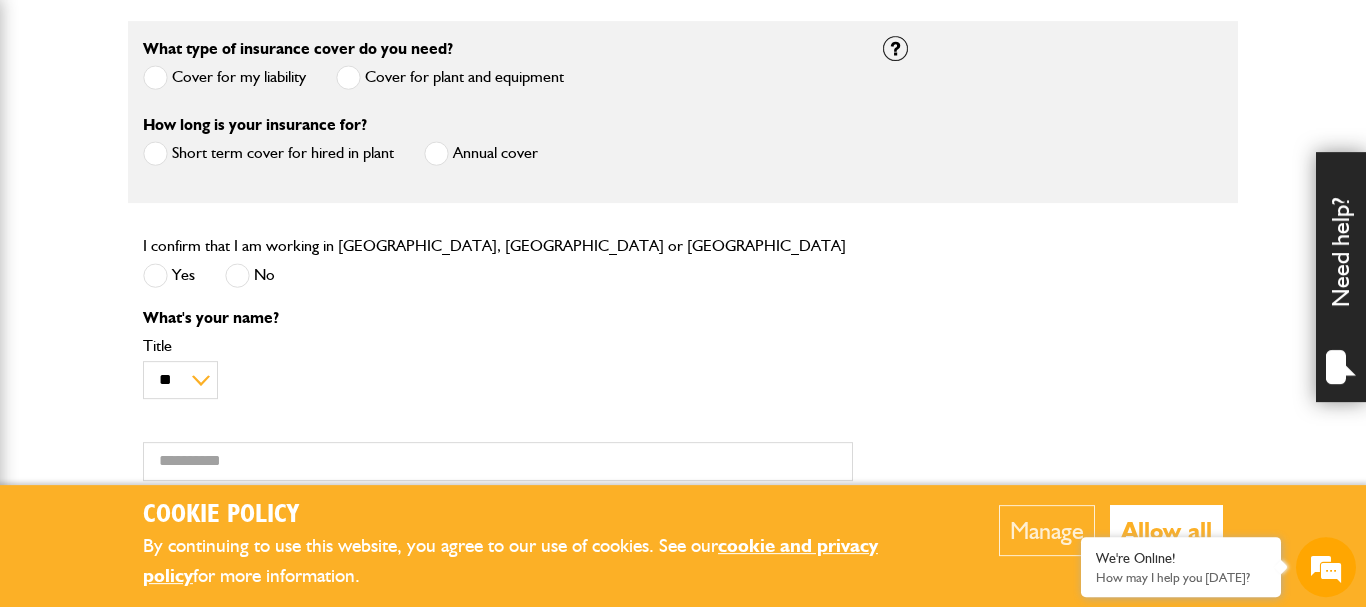 scroll, scrollTop: 510, scrollLeft: 0, axis: vertical 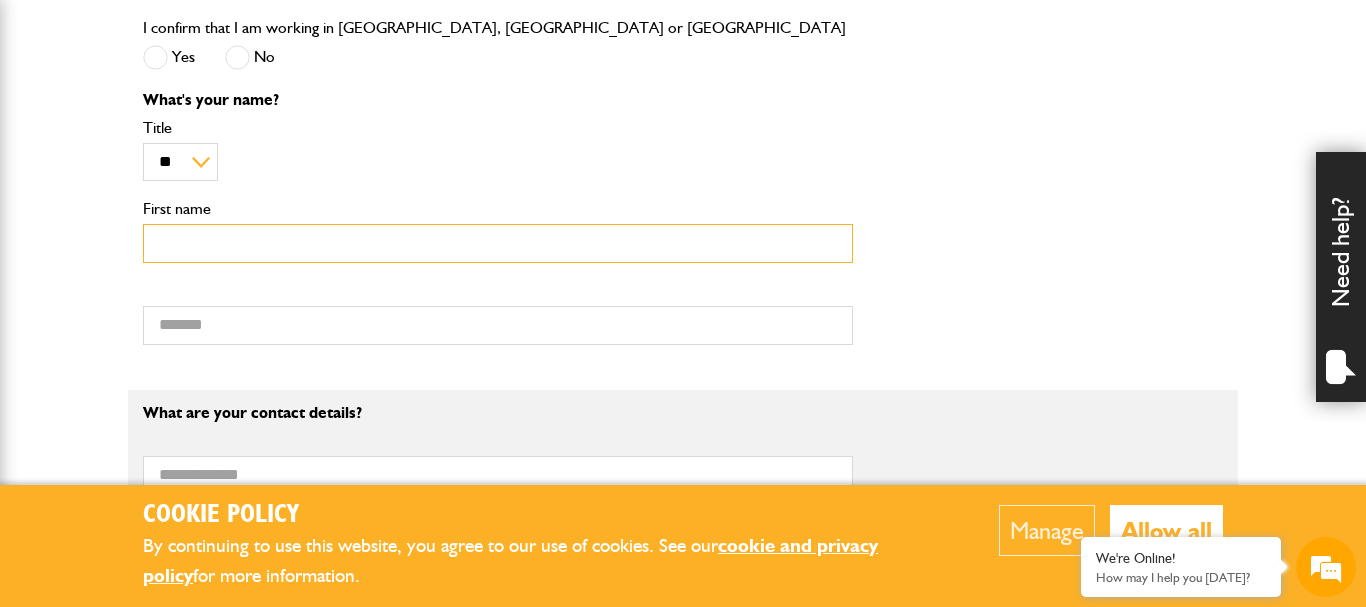 click on "First name" at bounding box center (498, 243) 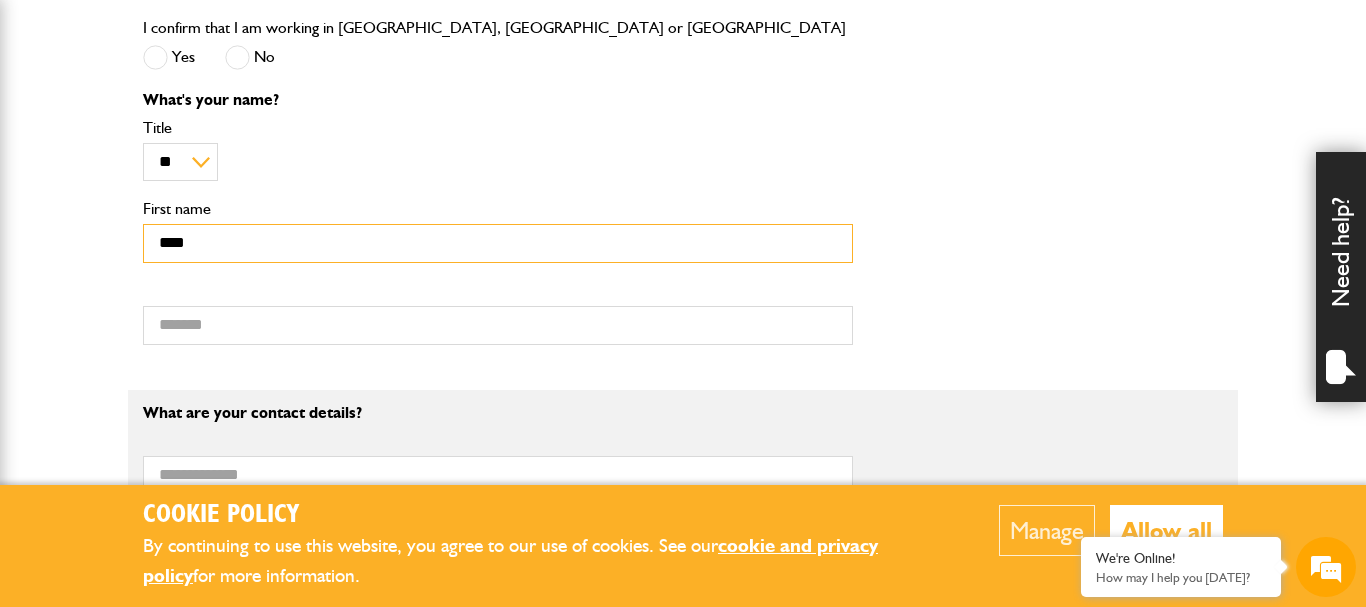 type on "****" 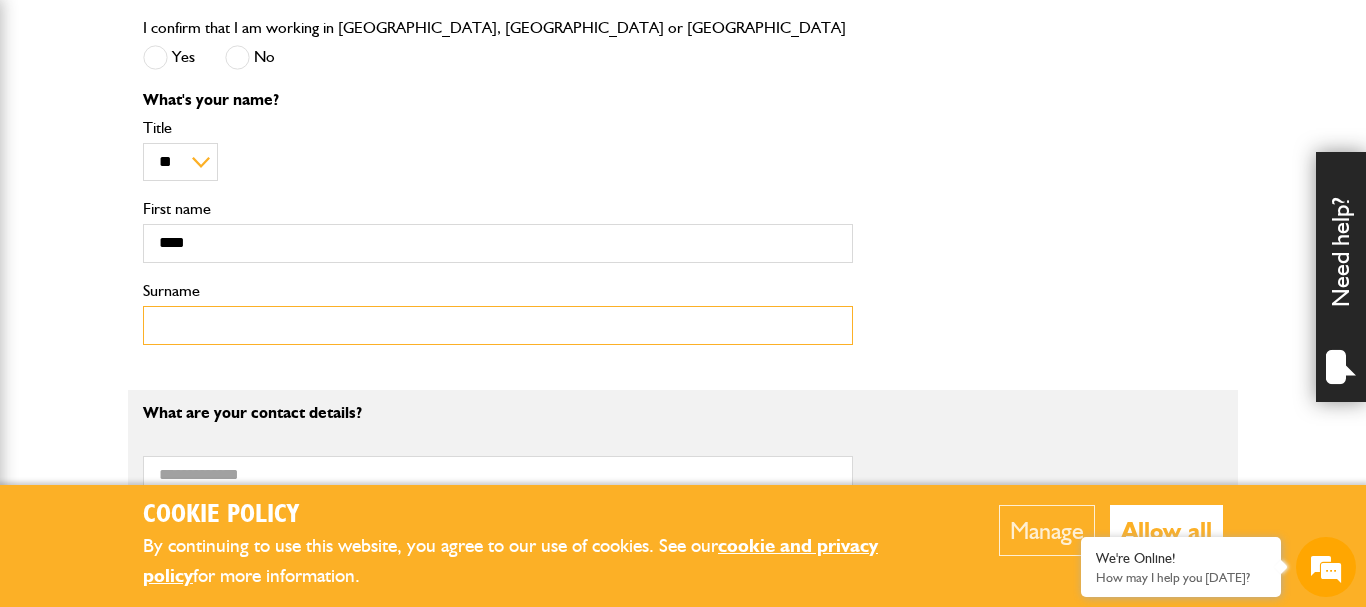 click on "Surname" at bounding box center (498, 325) 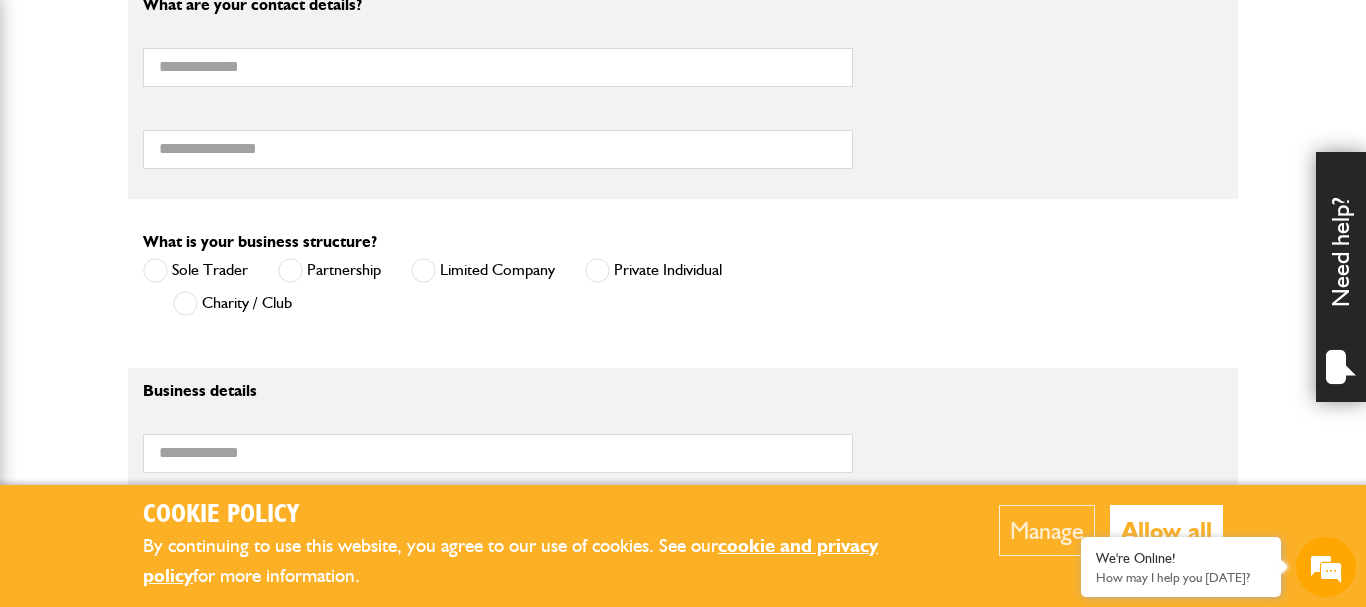 scroll, scrollTop: 1122, scrollLeft: 0, axis: vertical 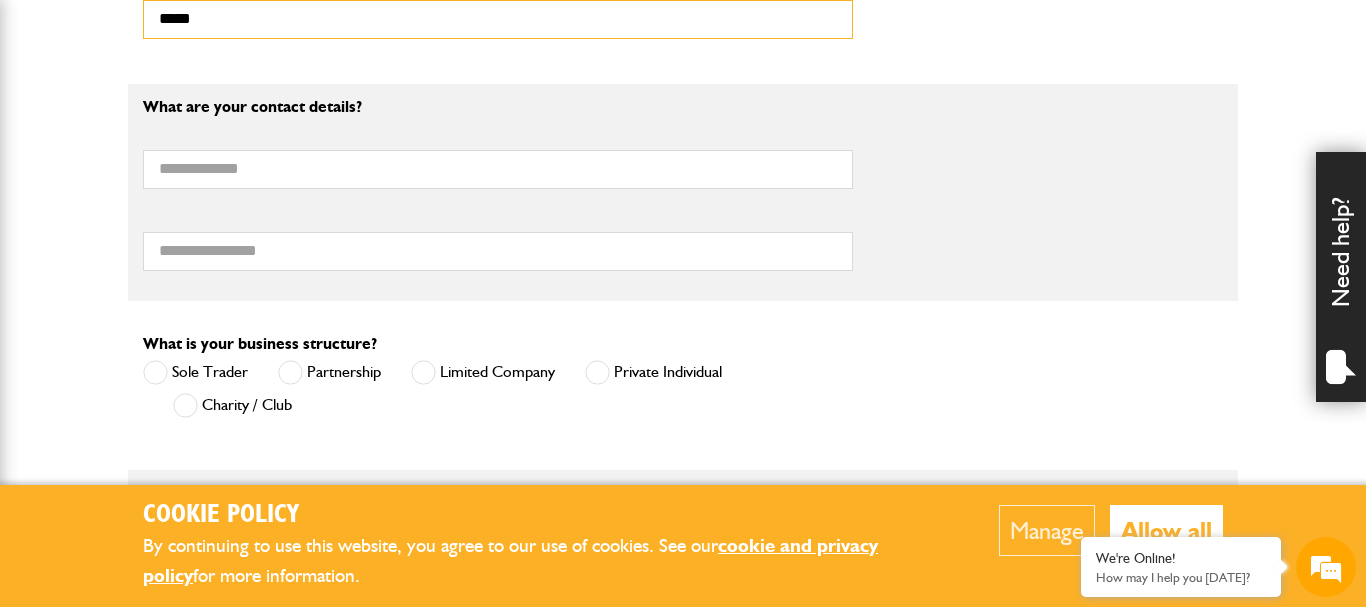 type on "*****" 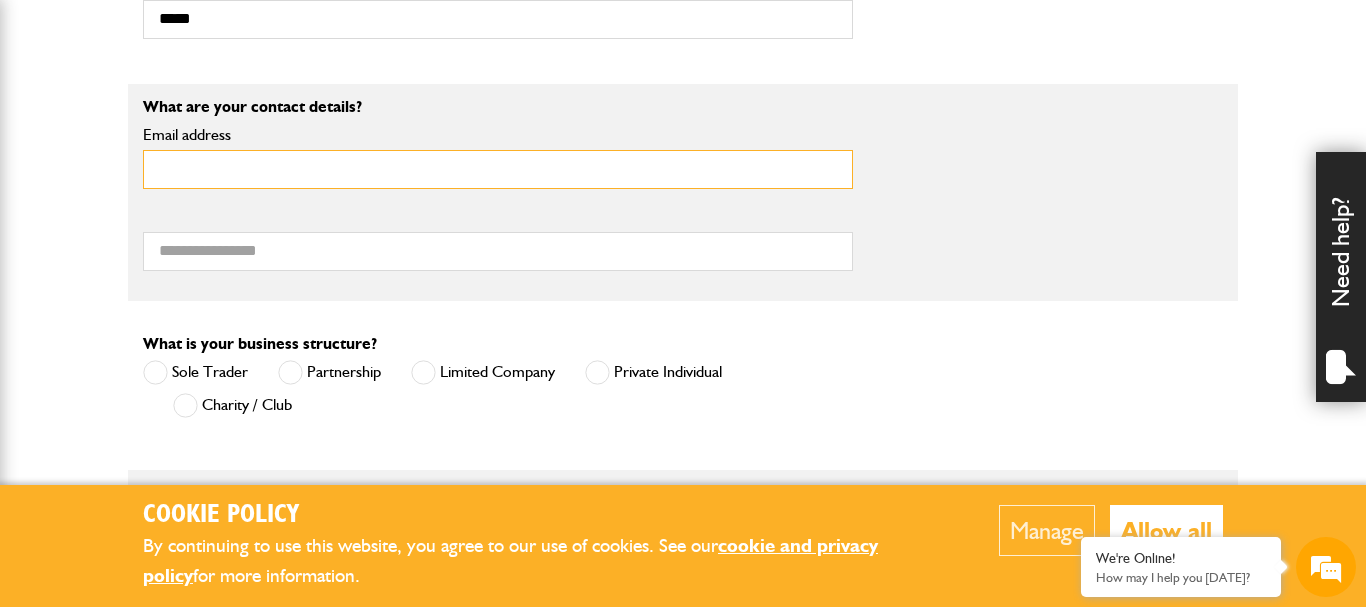 click on "Email address" at bounding box center [498, 169] 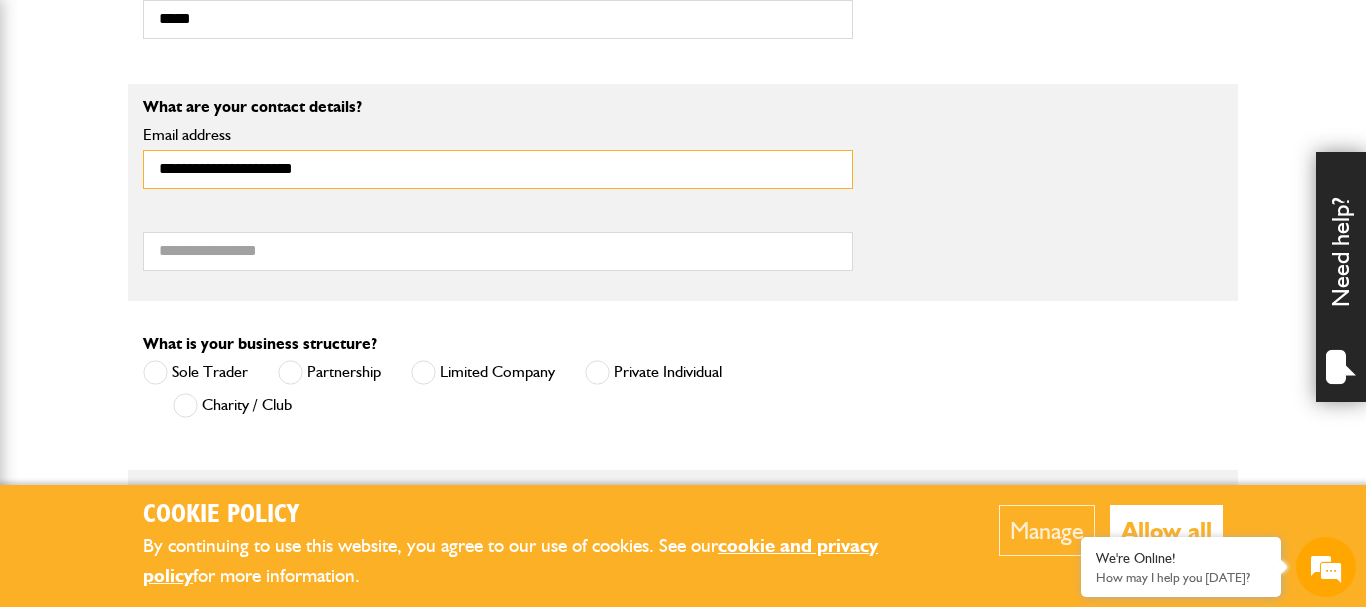 type on "**********" 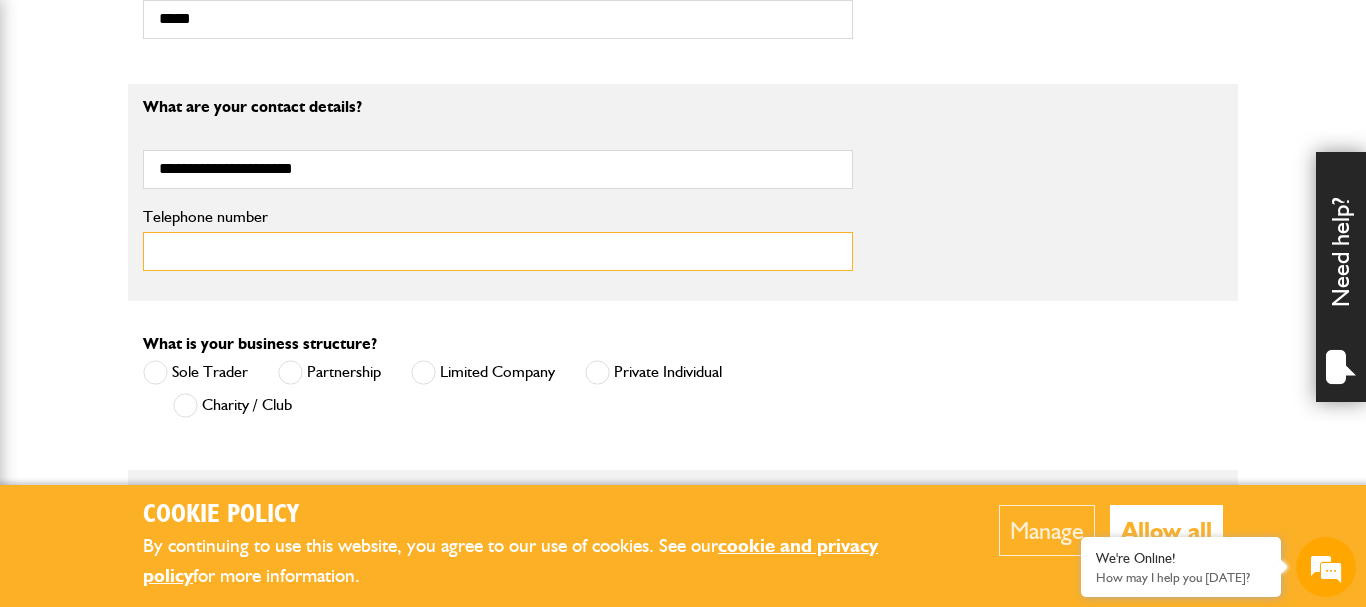 click on "Telephone number" at bounding box center [498, 251] 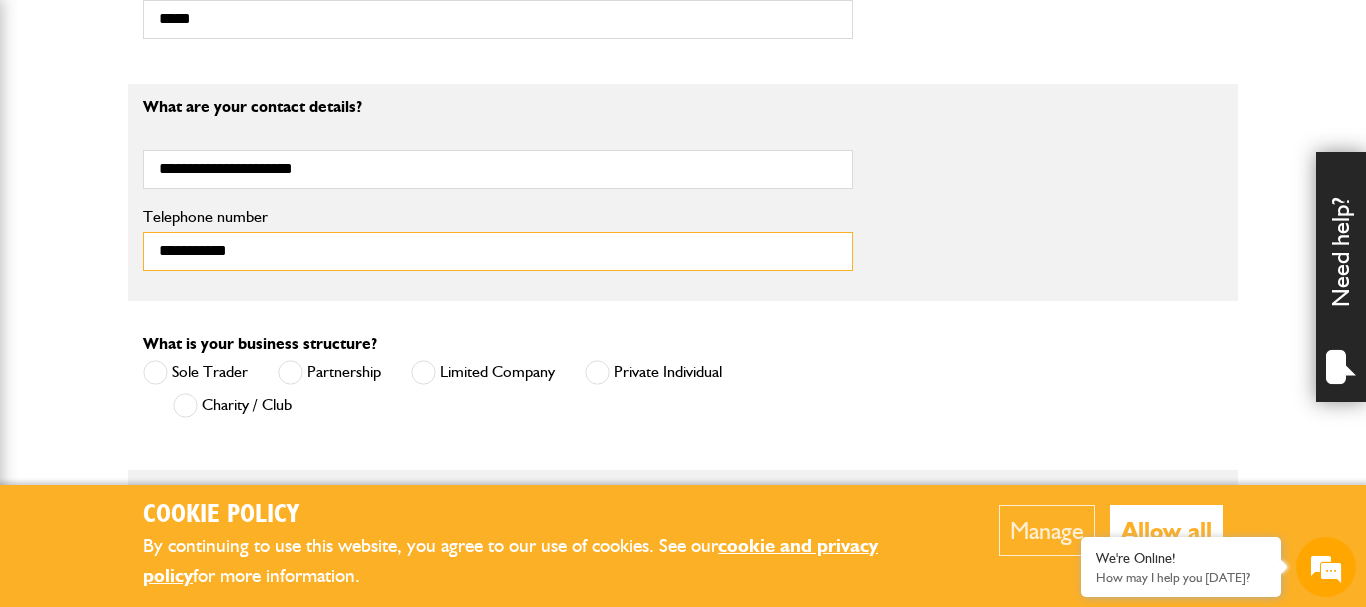type on "**********" 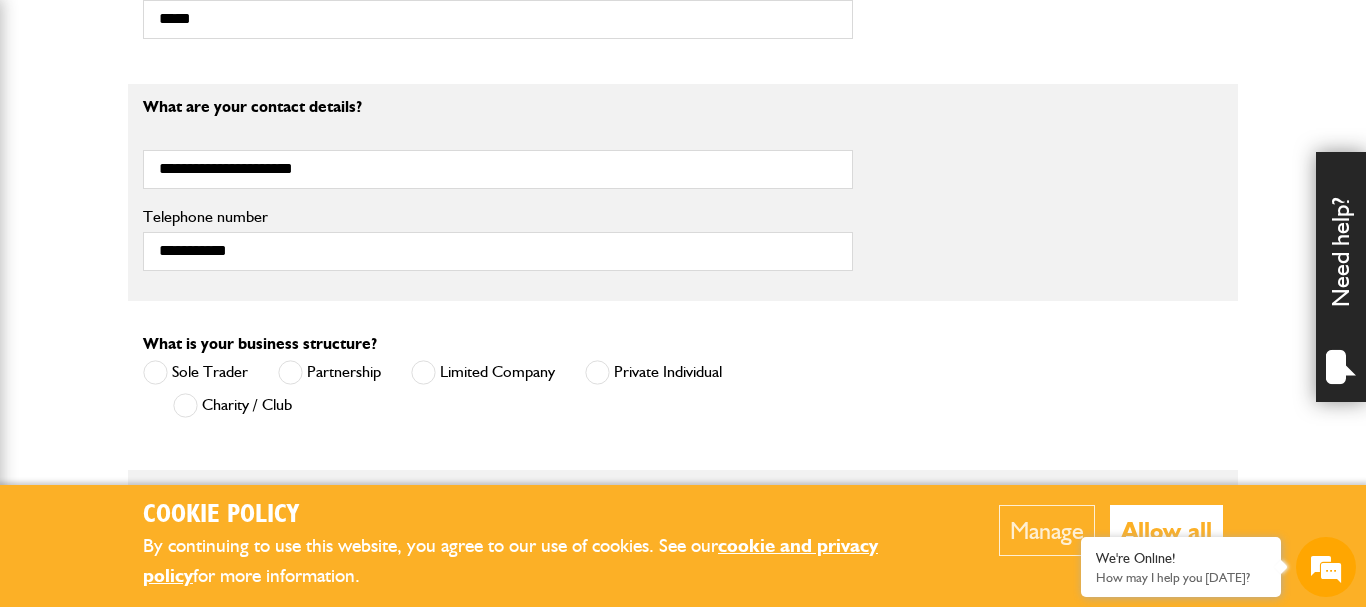 click at bounding box center [423, 372] 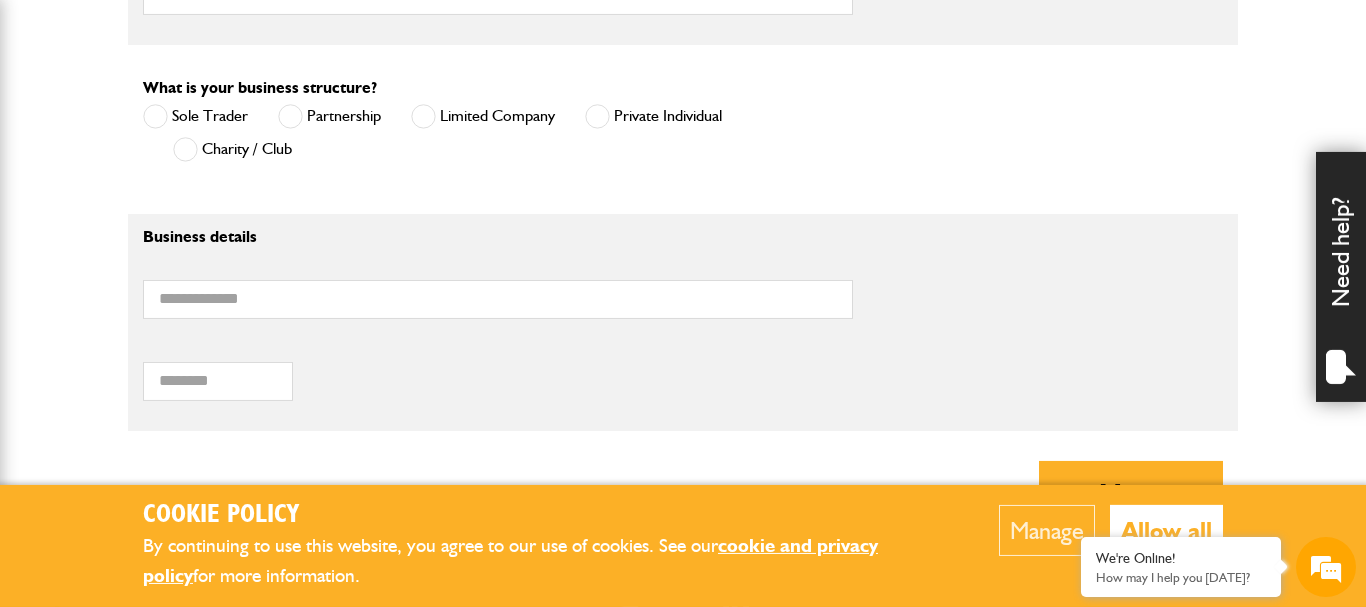 scroll, scrollTop: 1428, scrollLeft: 0, axis: vertical 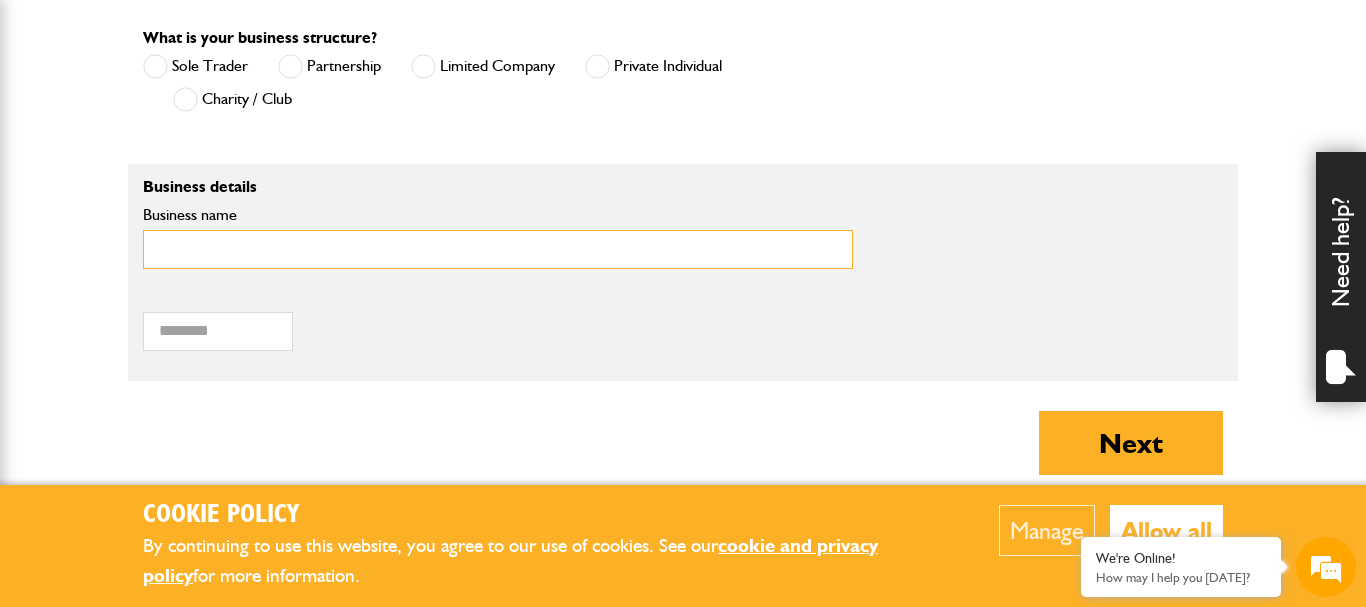 click on "Business name" at bounding box center [498, 249] 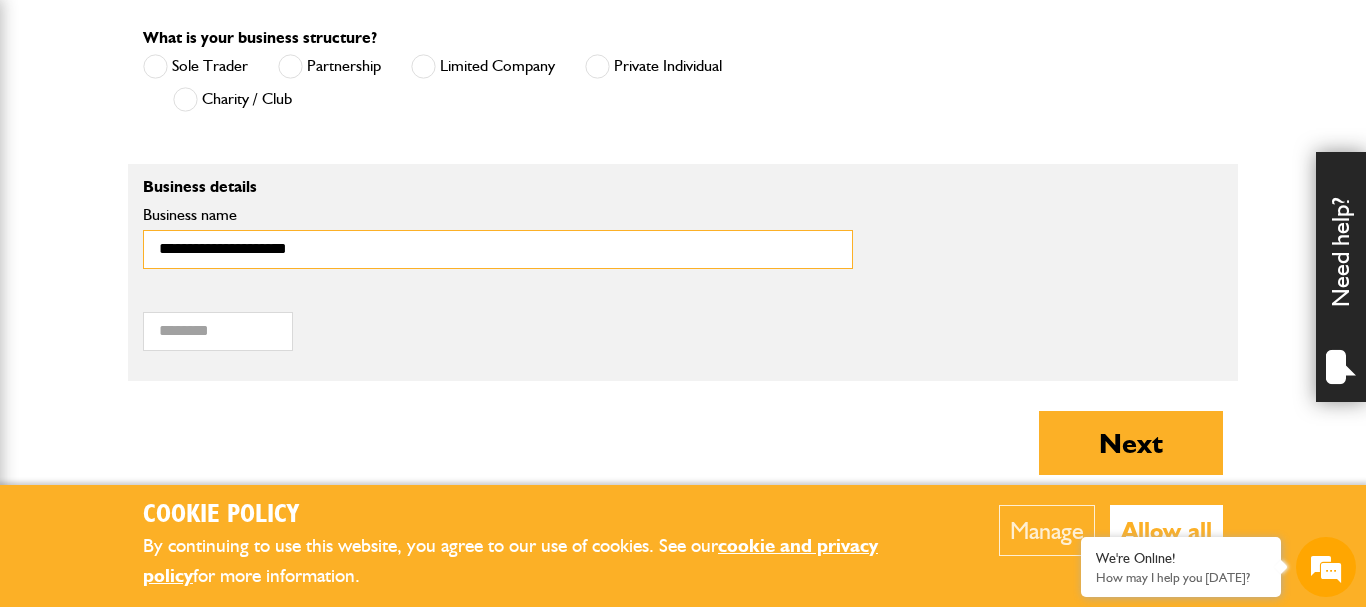 type on "**********" 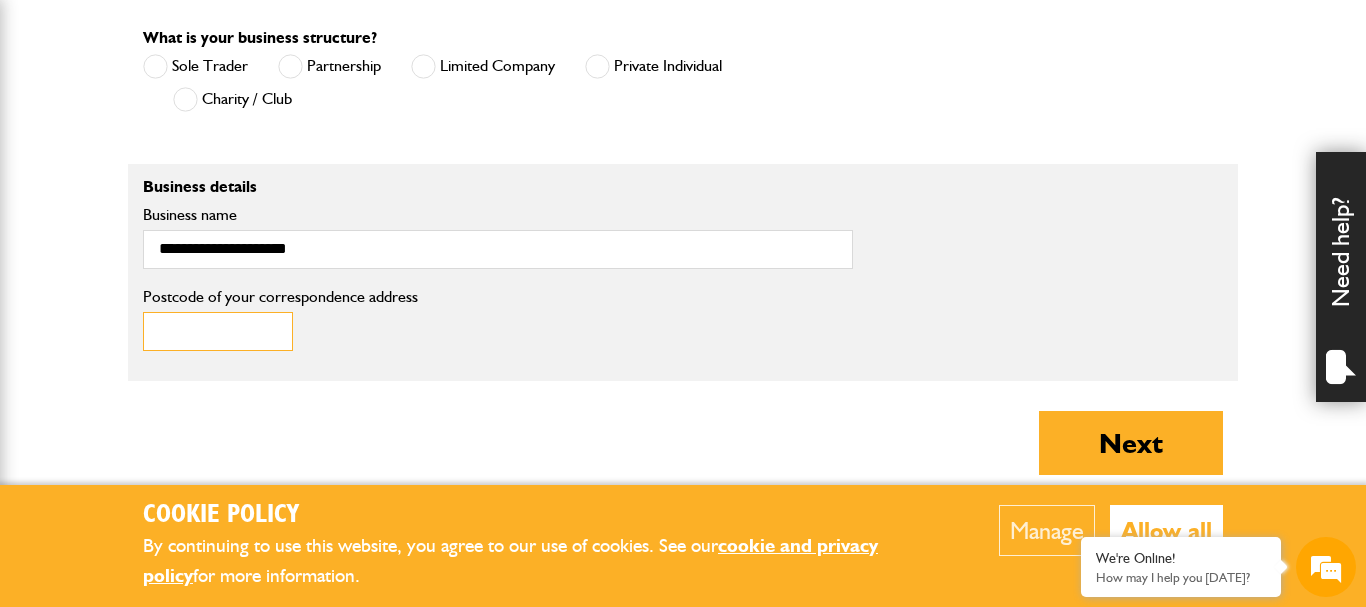 click on "Postcode of your correspondence address" at bounding box center (218, 331) 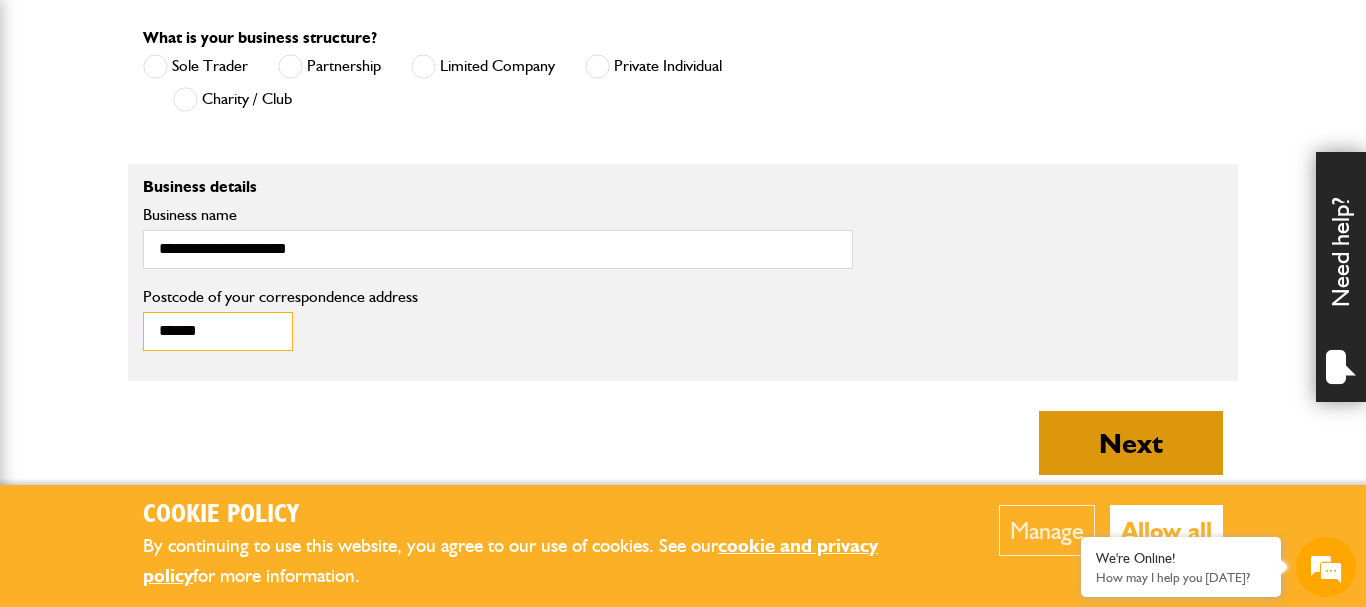 type on "******" 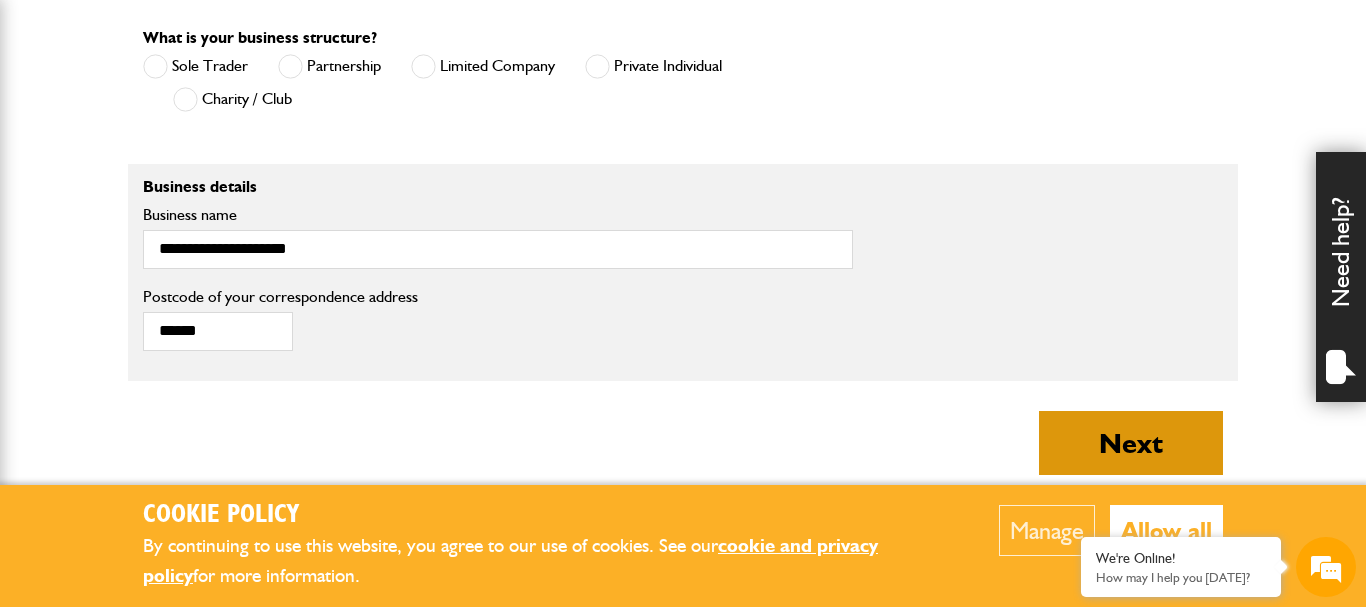 click on "Next" at bounding box center (1131, 443) 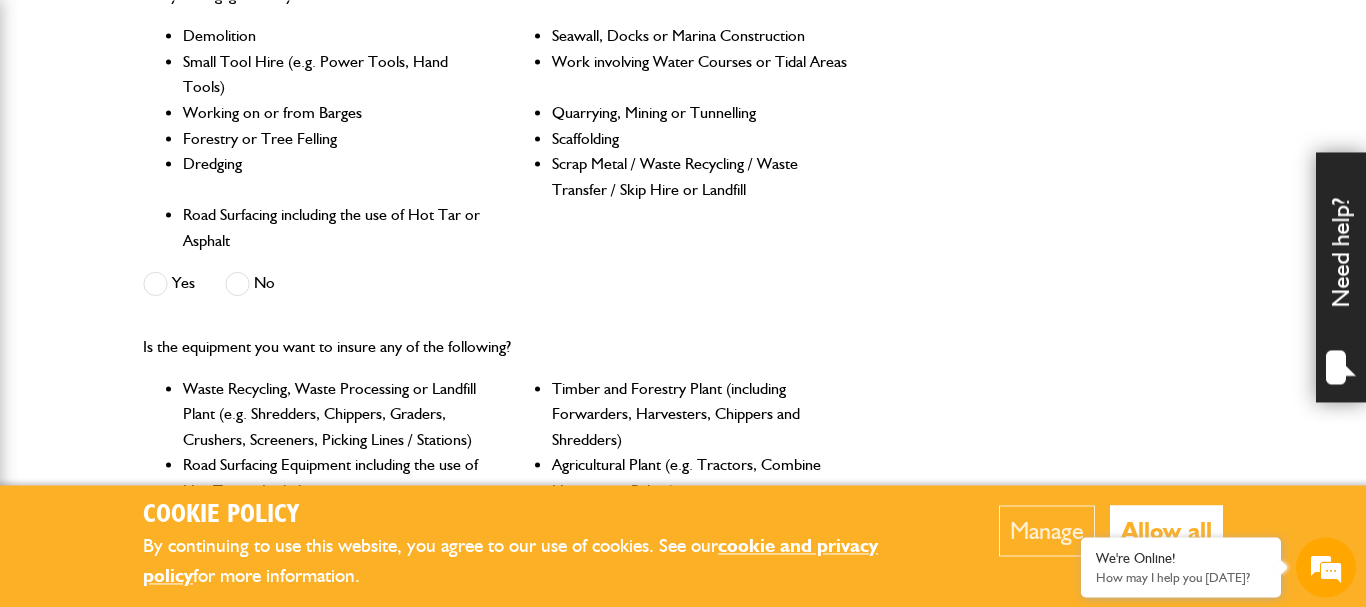scroll, scrollTop: 816, scrollLeft: 0, axis: vertical 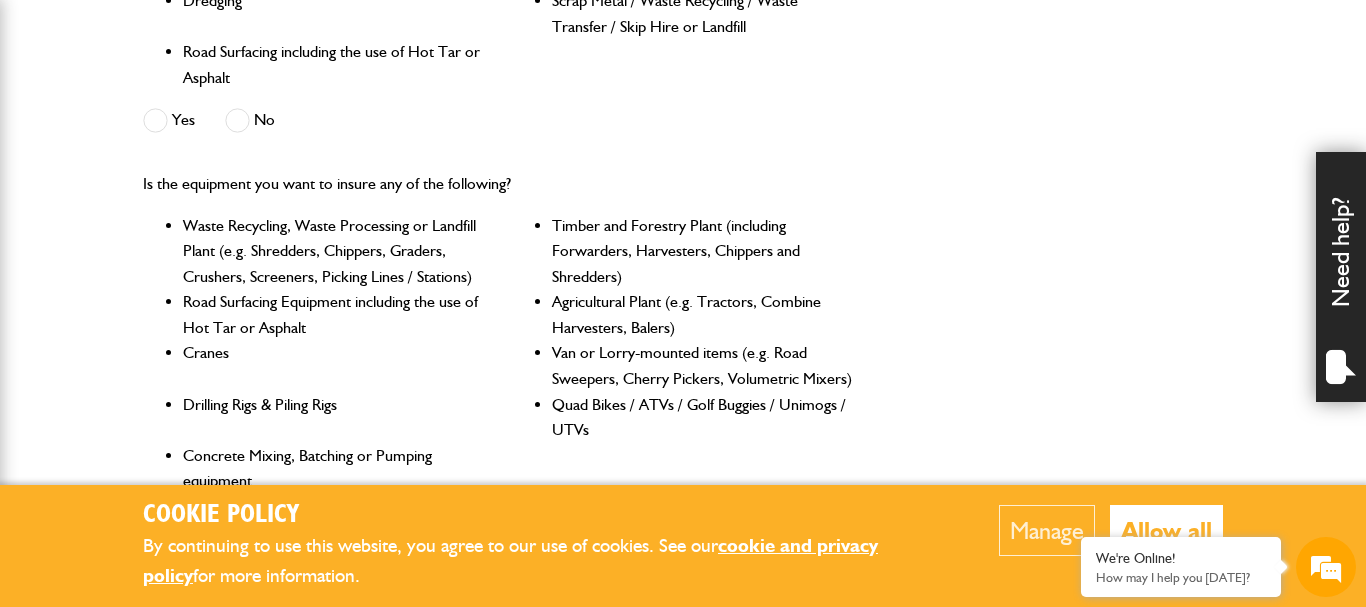 click at bounding box center (237, 120) 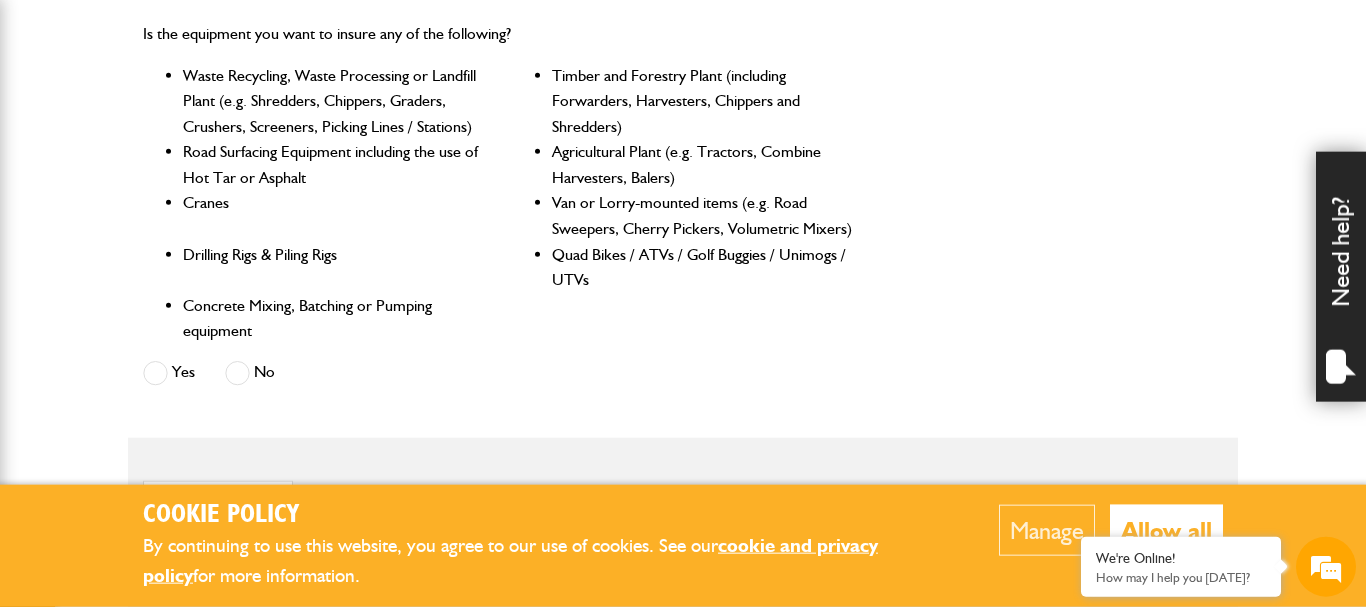 scroll, scrollTop: 918, scrollLeft: 0, axis: vertical 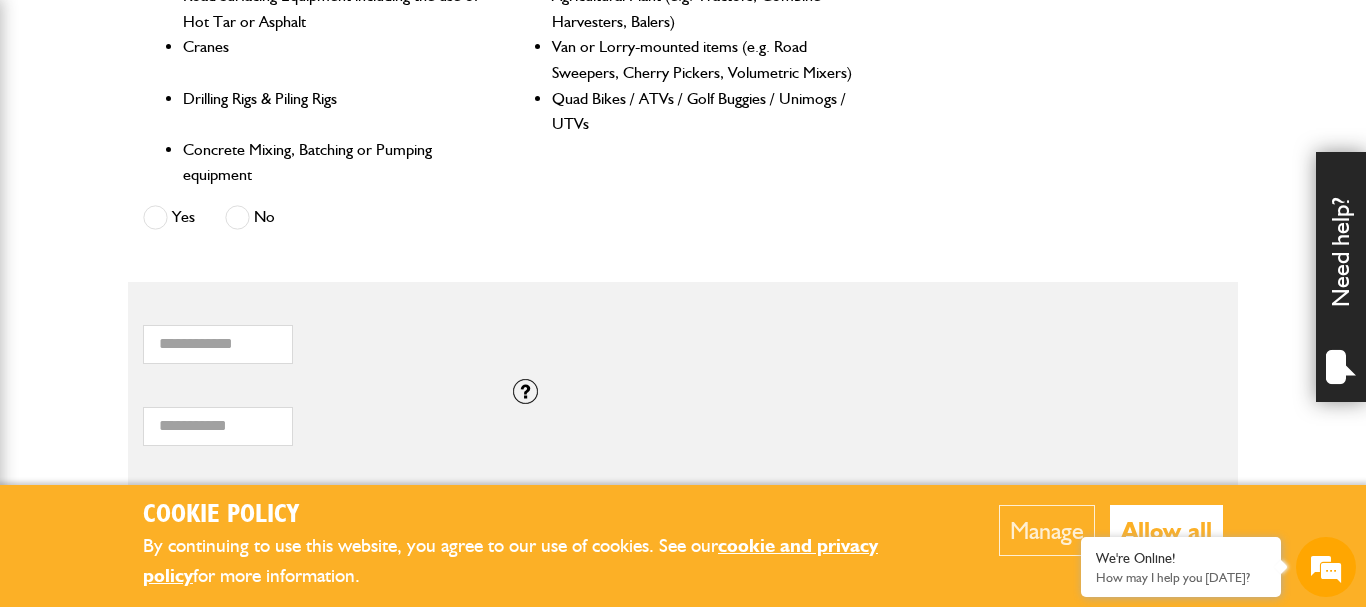 click at bounding box center [237, 217] 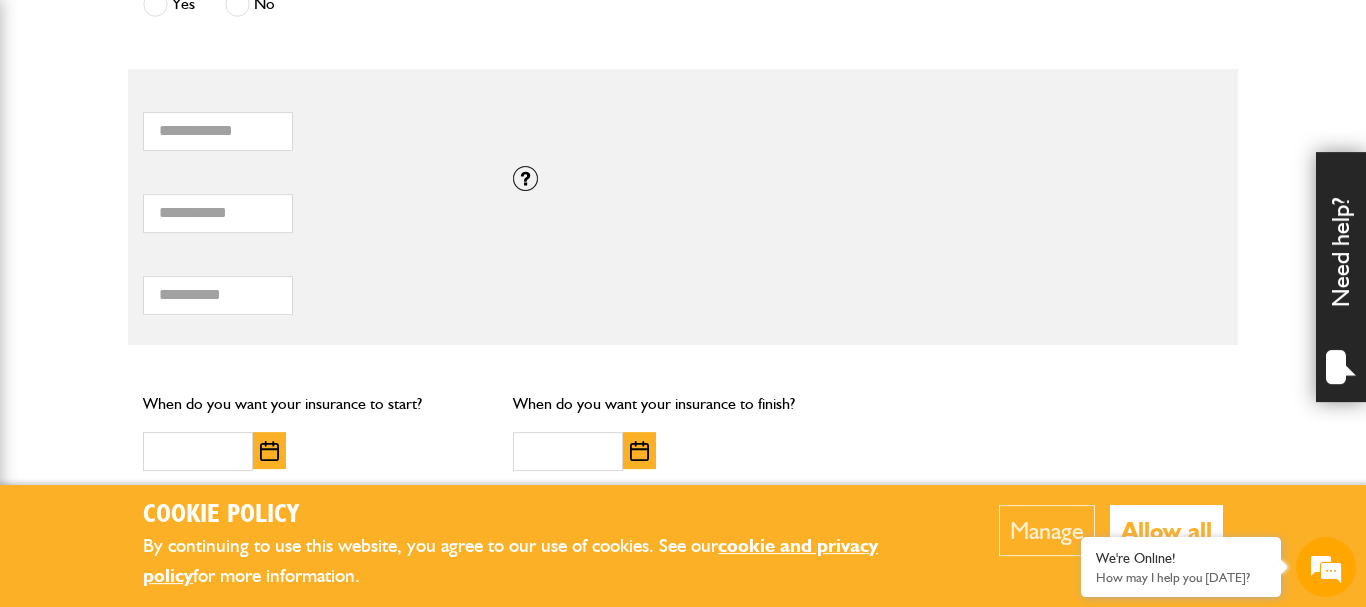 scroll, scrollTop: 1428, scrollLeft: 0, axis: vertical 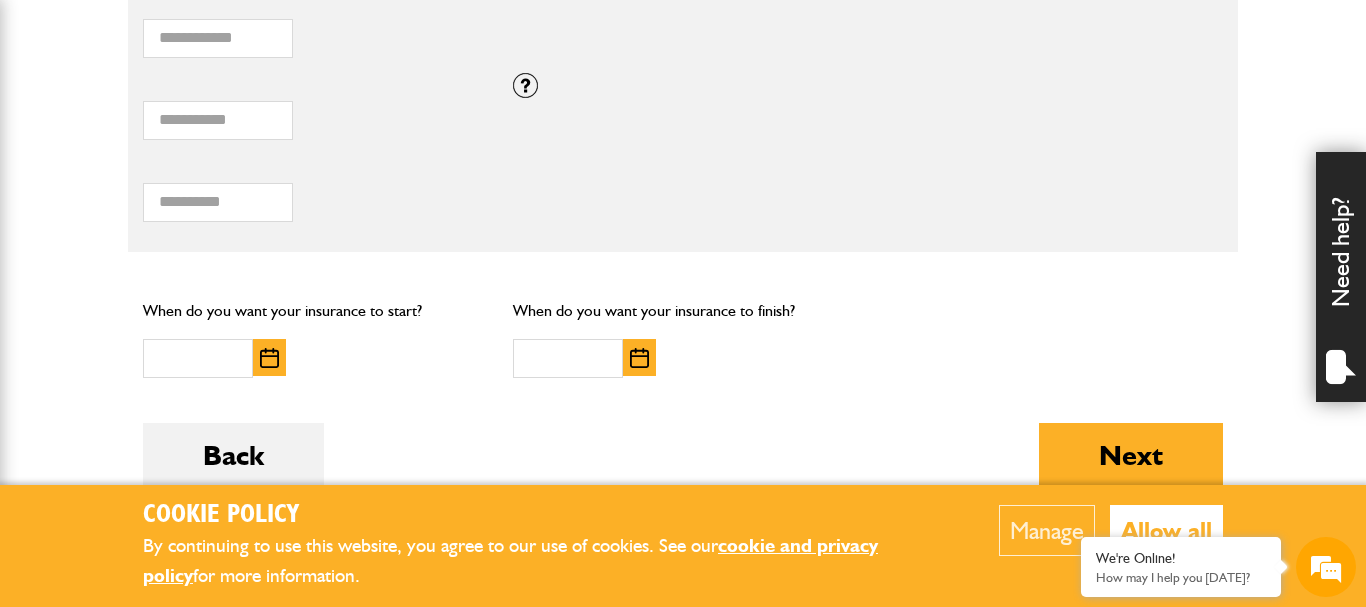 click on "Cookie Policy By continuing to use this website, you agree to our use of cookies. See our  cookie and privacy policy  for more information. Manage Allow all Cookie Options You can control which cookies we use with the form below. Please see our  cookie policy  for more information. Allow all Essential These cookies are needed for essential functions. They can't be switched off and they don't store any of your information. Analytics These cookies gather anonymous usage information and they don't store any of your information. Switching off these cookies will mean we can't gather information to improve your experience of using our site. Functional These cookies enable basic functionality. Switching off these cookies will mean that areas of our website can't work properly. Advertising These cookies help us to learn what you're interested in so we can show you relevant adverts. Switching off these cookies will mean we can't show you any personalised adverts. Personalisation Save preferences" at bounding box center [683, -171] 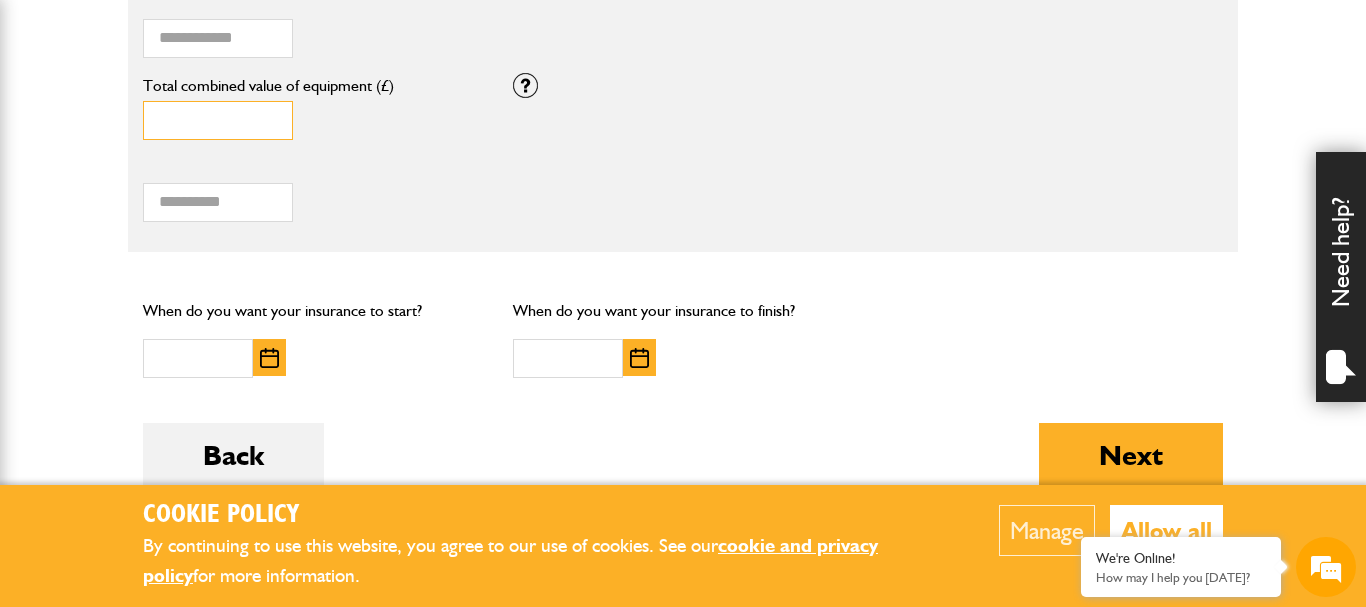 click on "*" at bounding box center [218, 120] 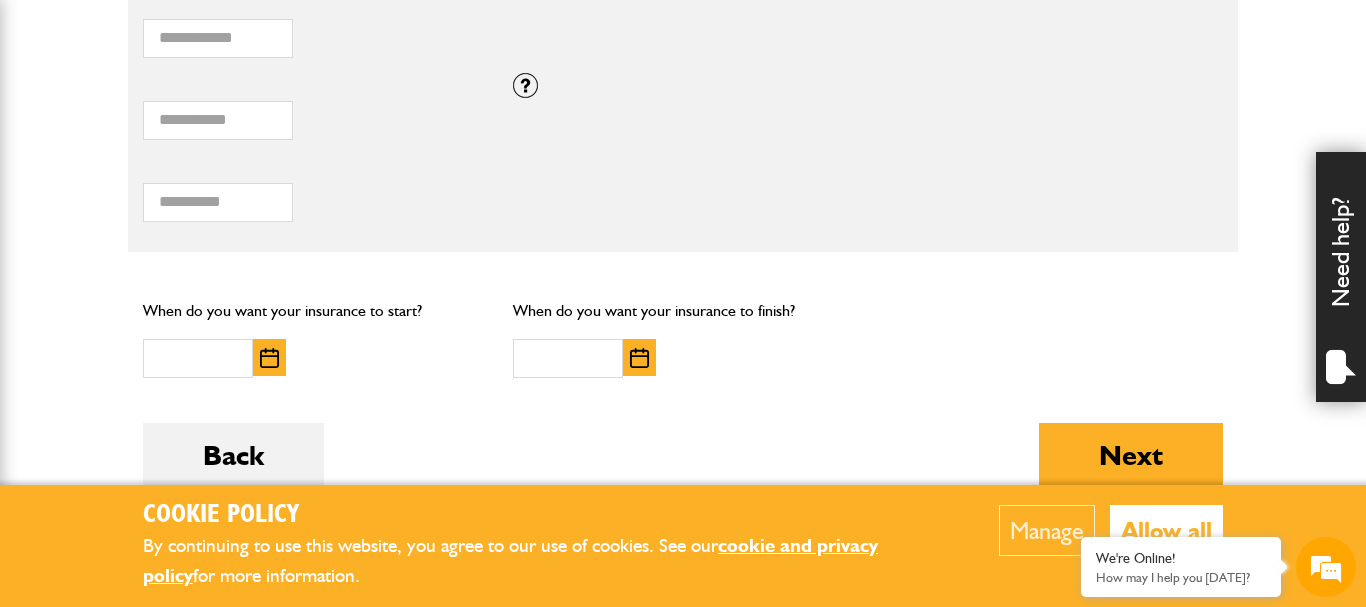 click on "**
Total hiring fees
Please enter a minimum value of 25 for total hiring fees." at bounding box center (683, 196) 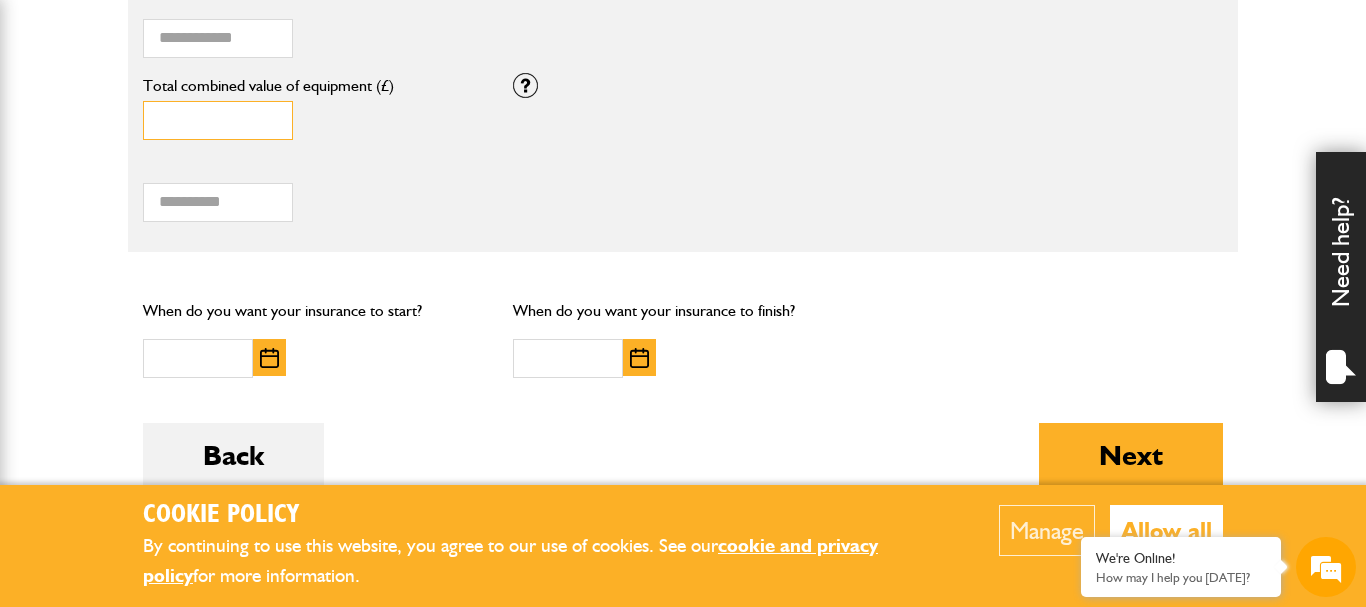 click on "Total combined value of equipment (£)" at bounding box center (218, 120) 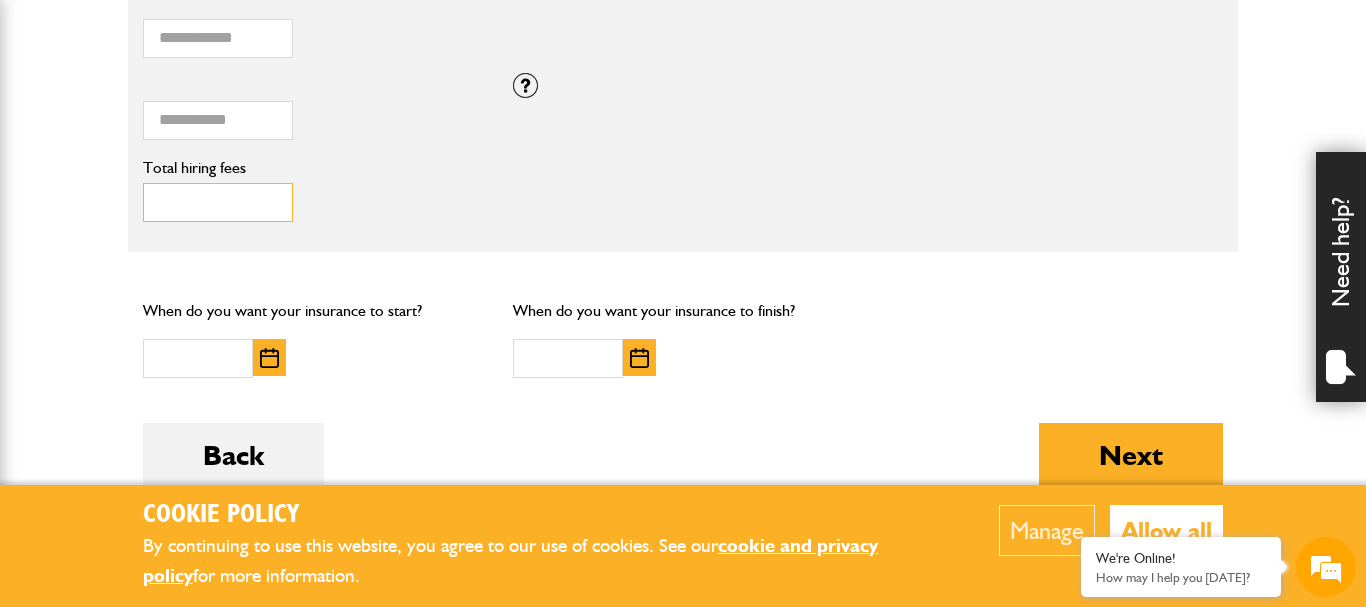 click on "**" at bounding box center (218, 202) 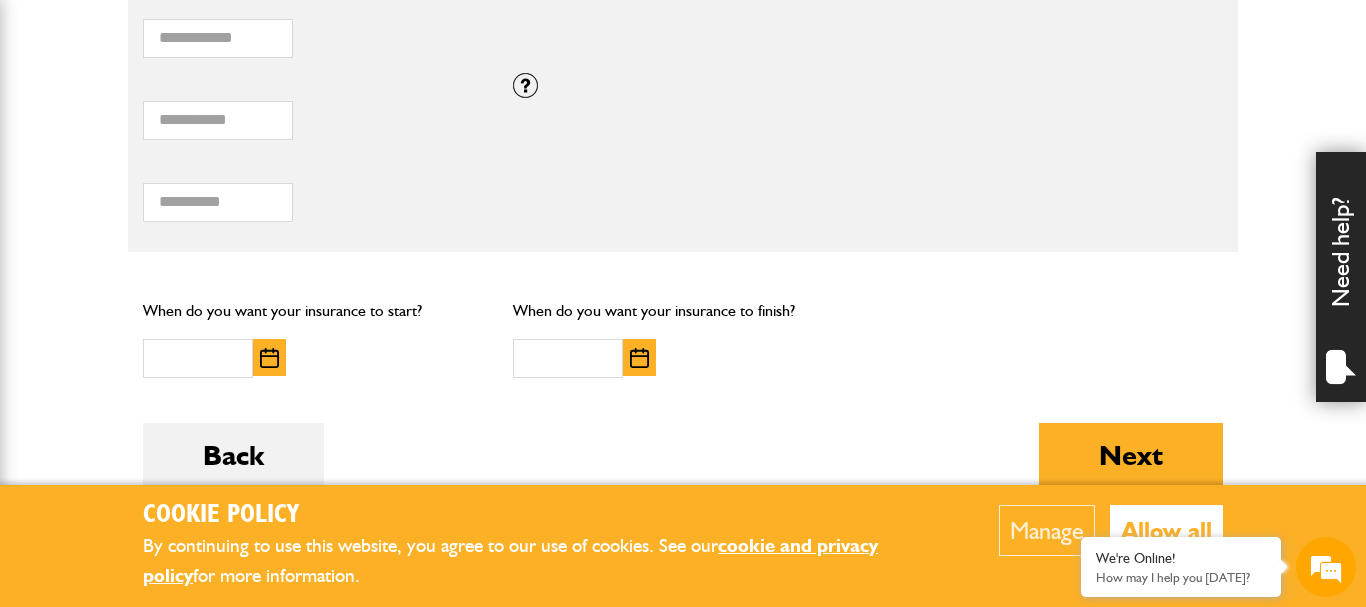 click at bounding box center [269, 358] 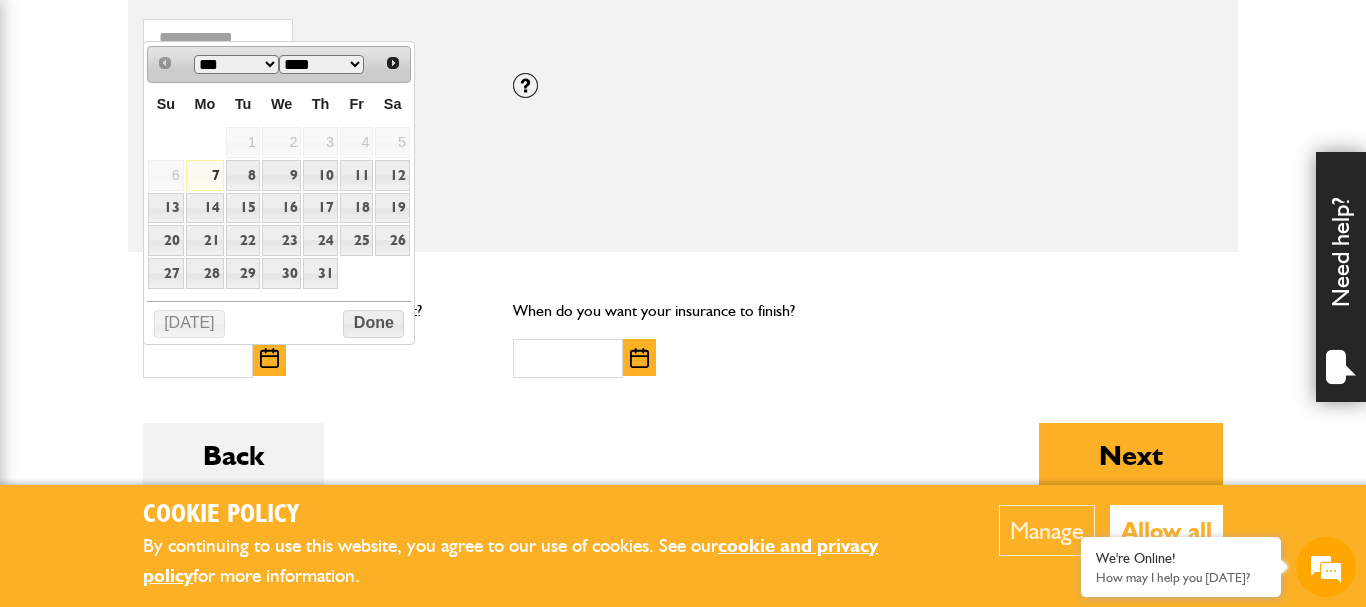 click on "7" at bounding box center (205, 175) 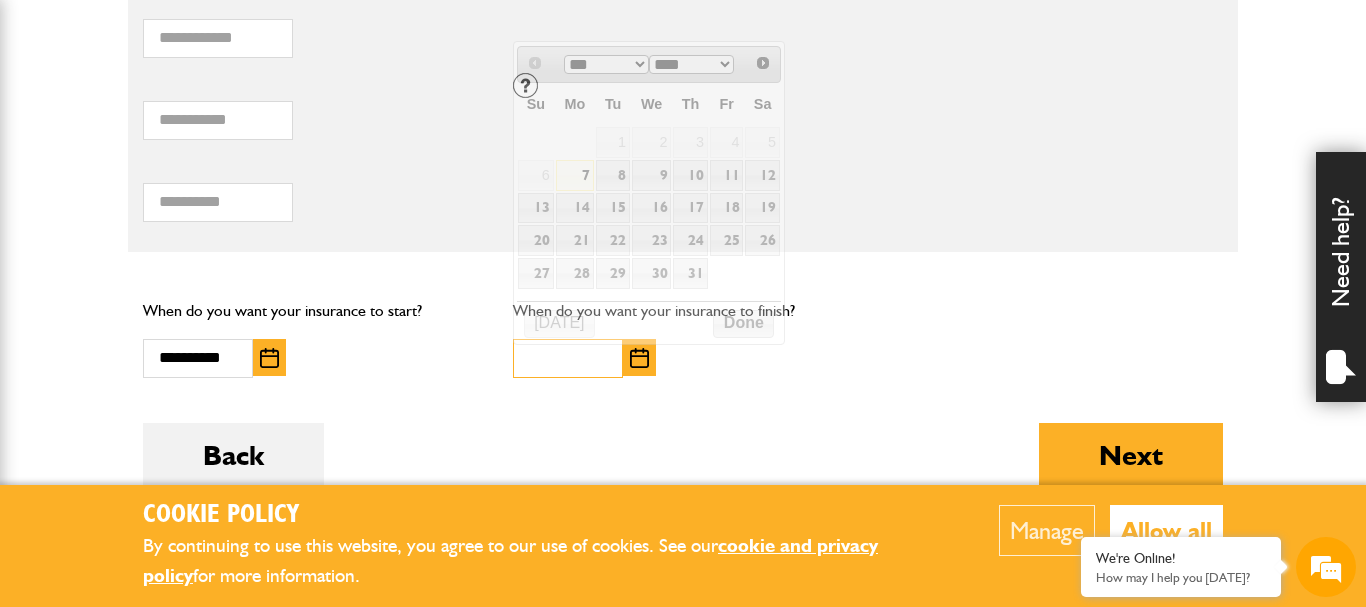 click at bounding box center (568, 358) 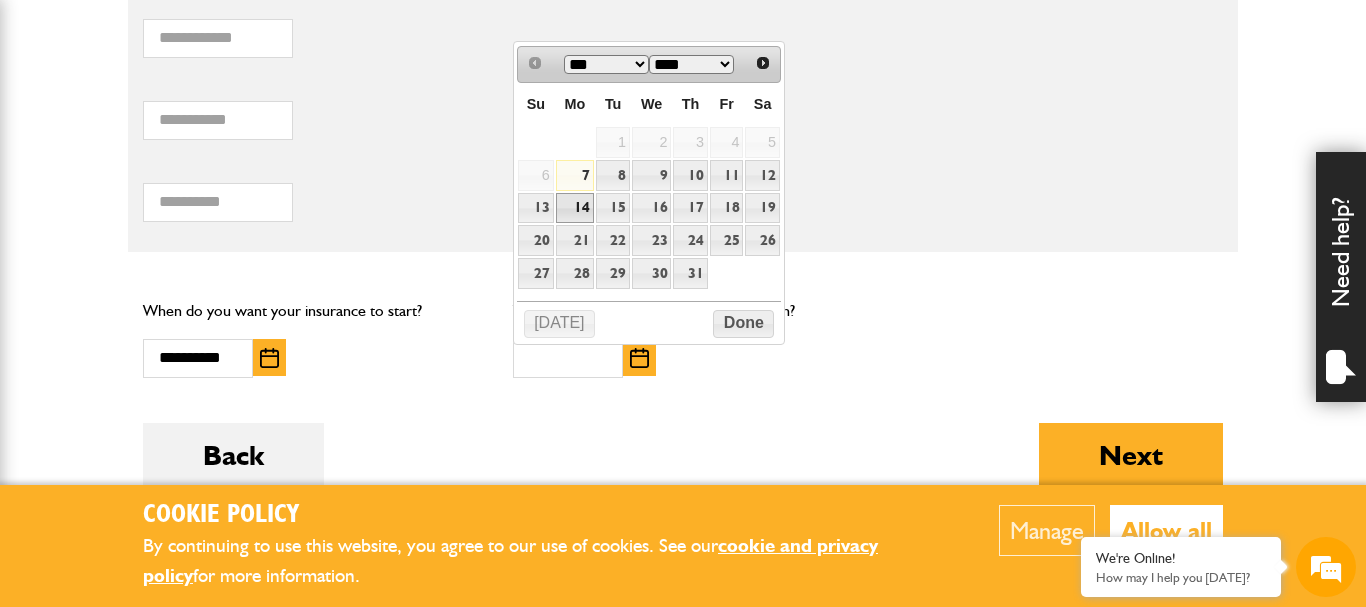 click on "14" at bounding box center [575, 208] 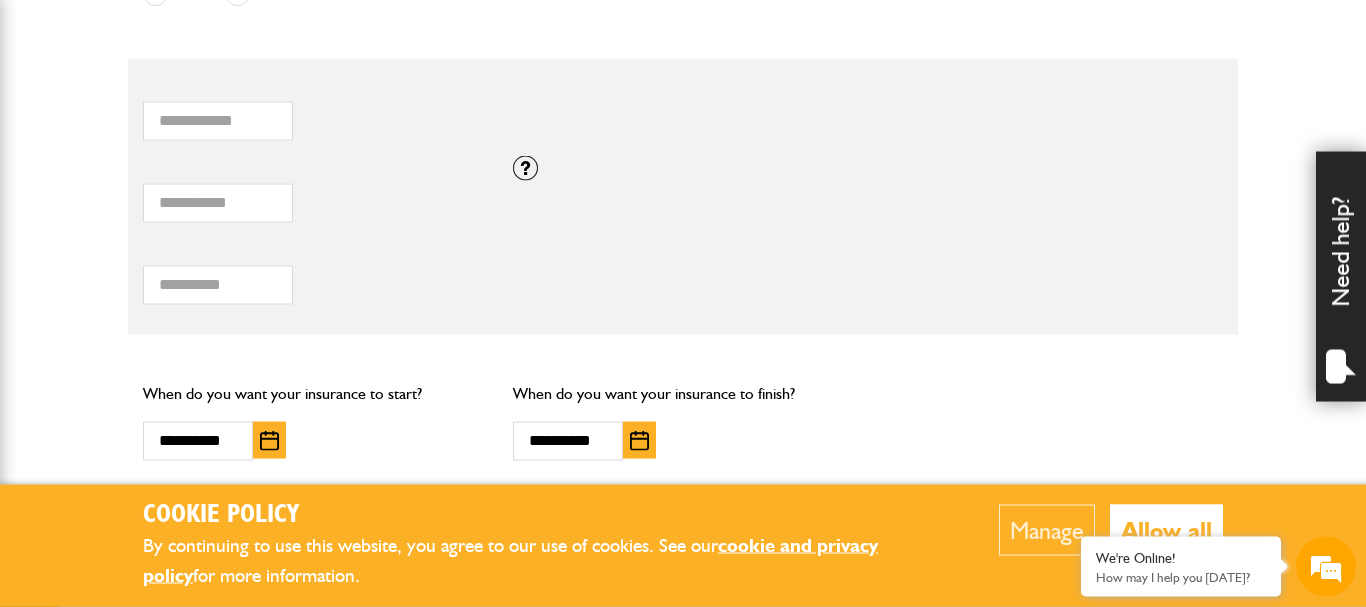 scroll, scrollTop: 1428, scrollLeft: 0, axis: vertical 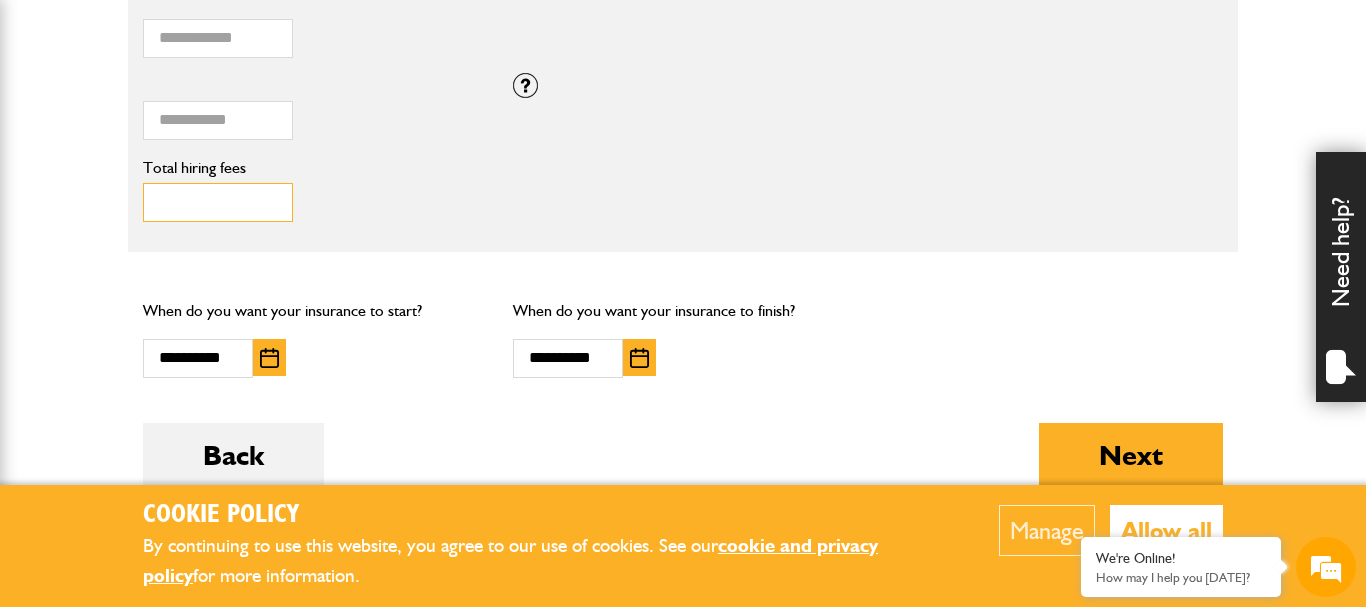 click on "**" at bounding box center [218, 202] 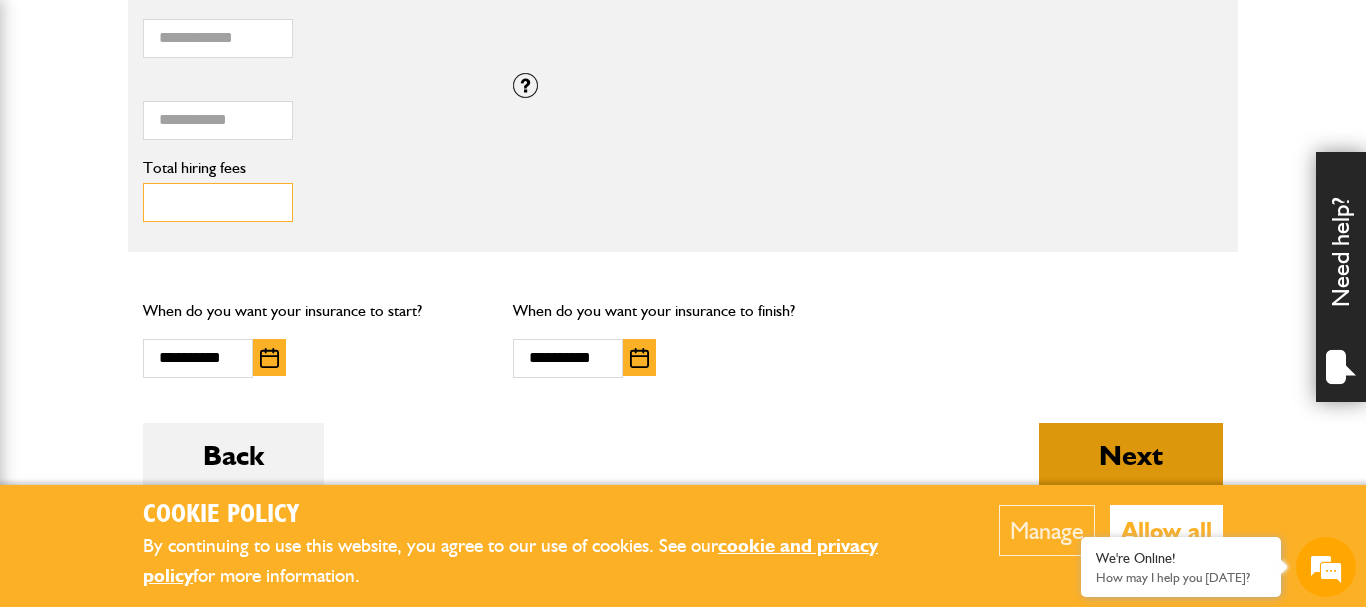 type on "***" 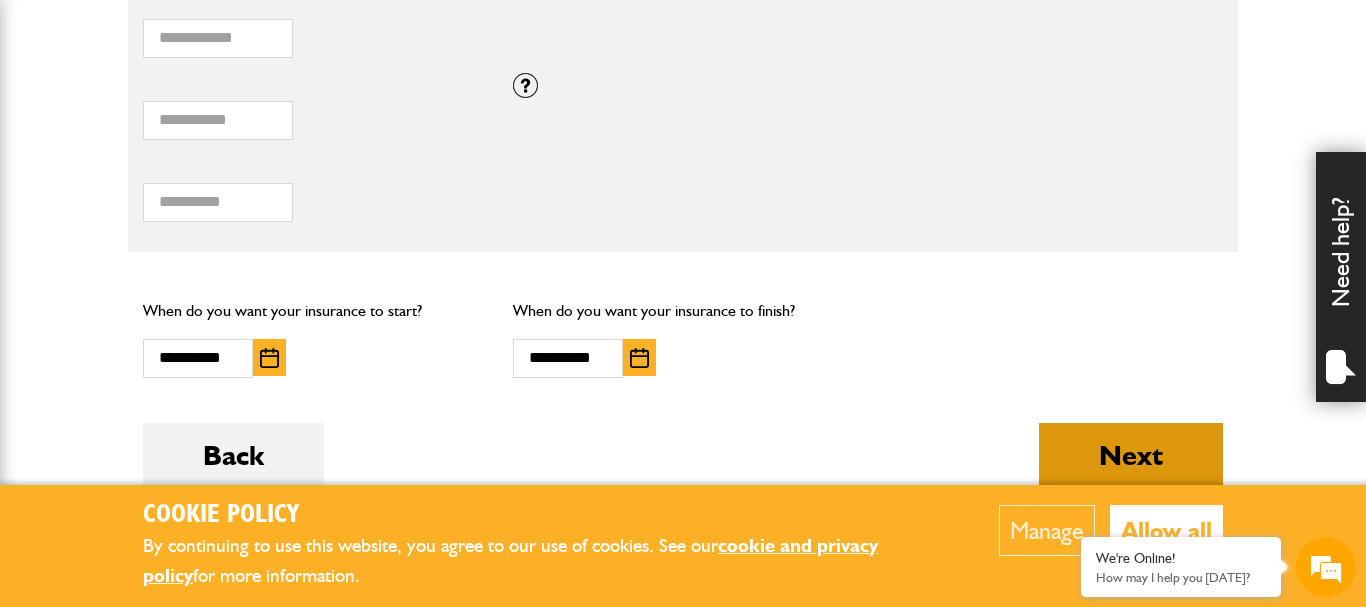 click on "Next" at bounding box center (1131, 455) 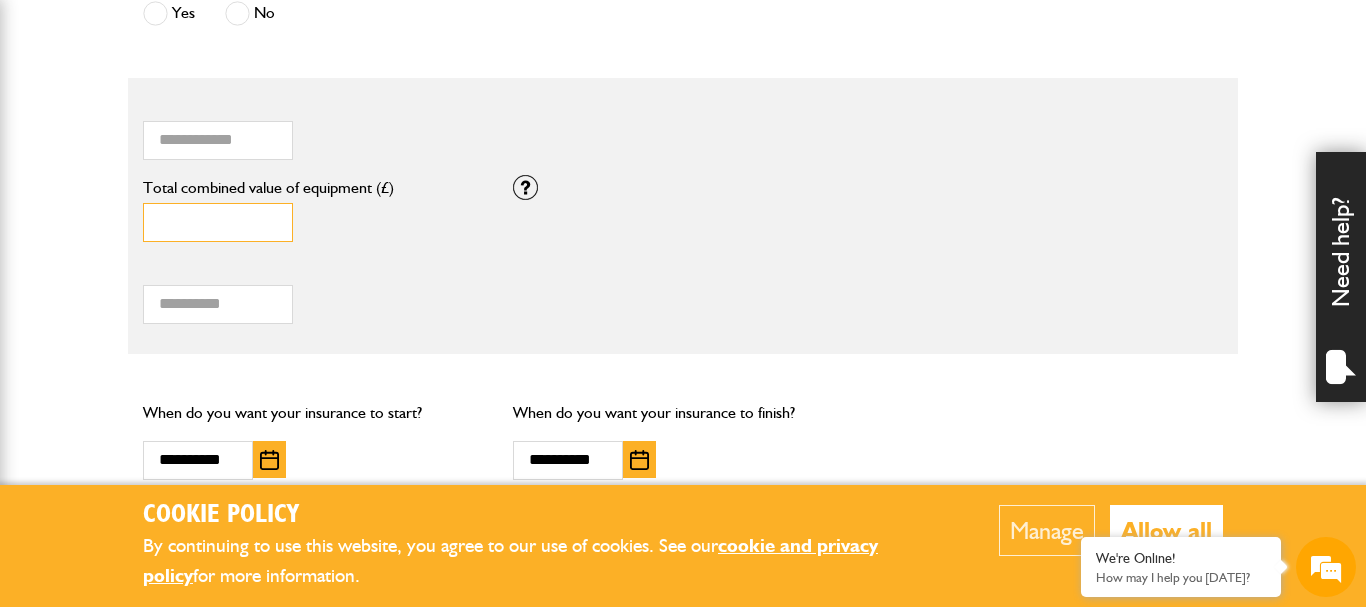 scroll, scrollTop: 1530, scrollLeft: 0, axis: vertical 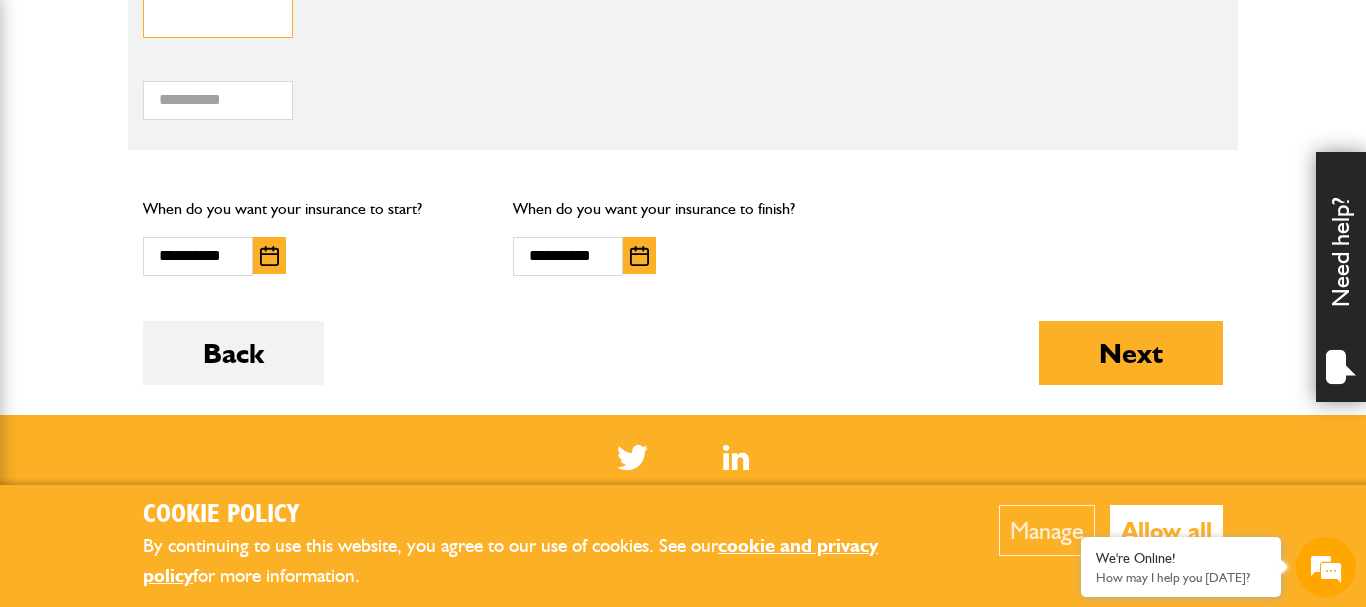 click on "Total combined value of equipment (£)" at bounding box center [218, 18] 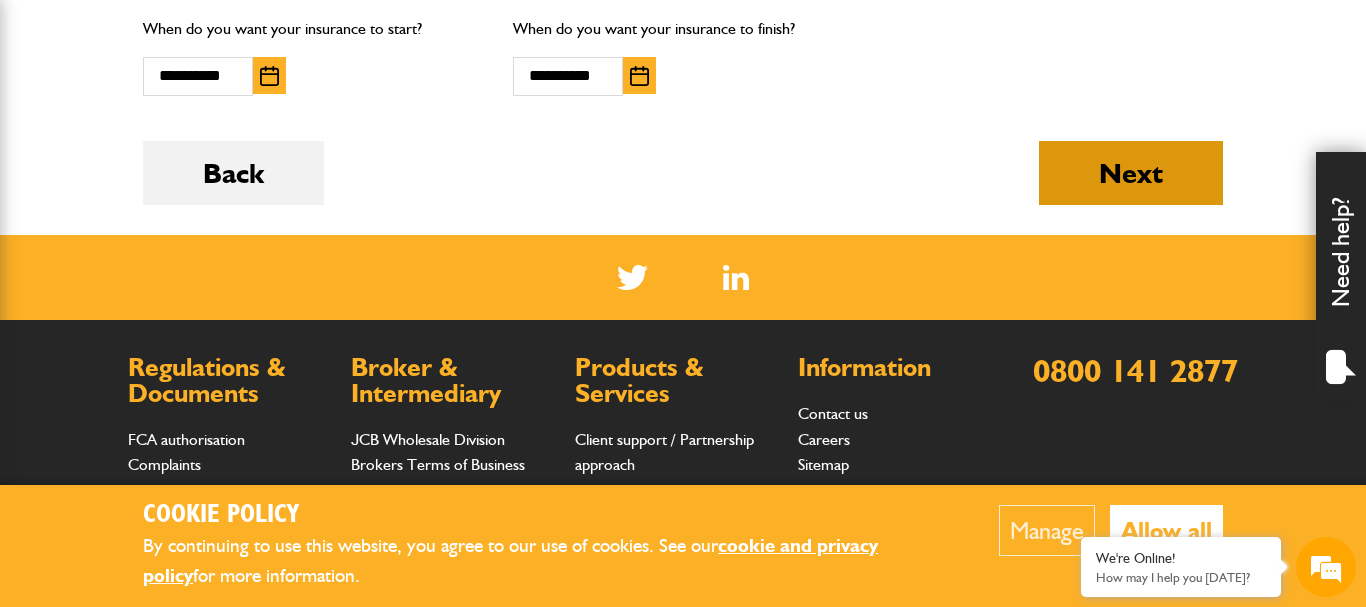 click on "Next" at bounding box center [1131, 173] 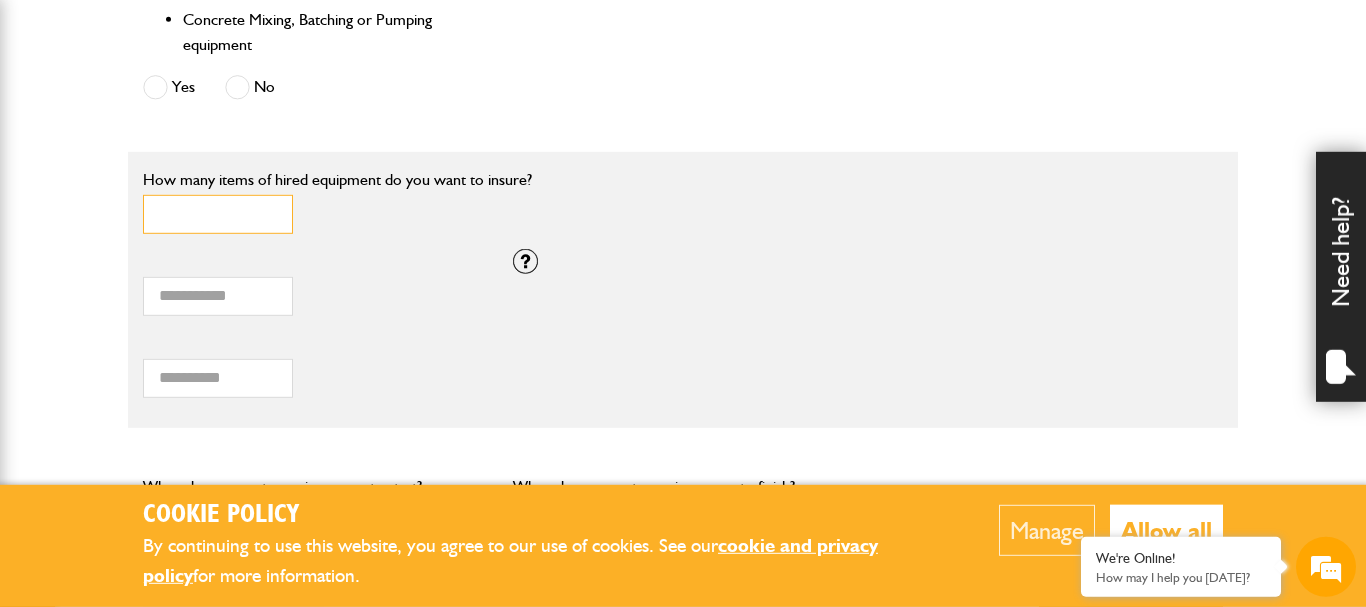 click on "*" at bounding box center [218, 214] 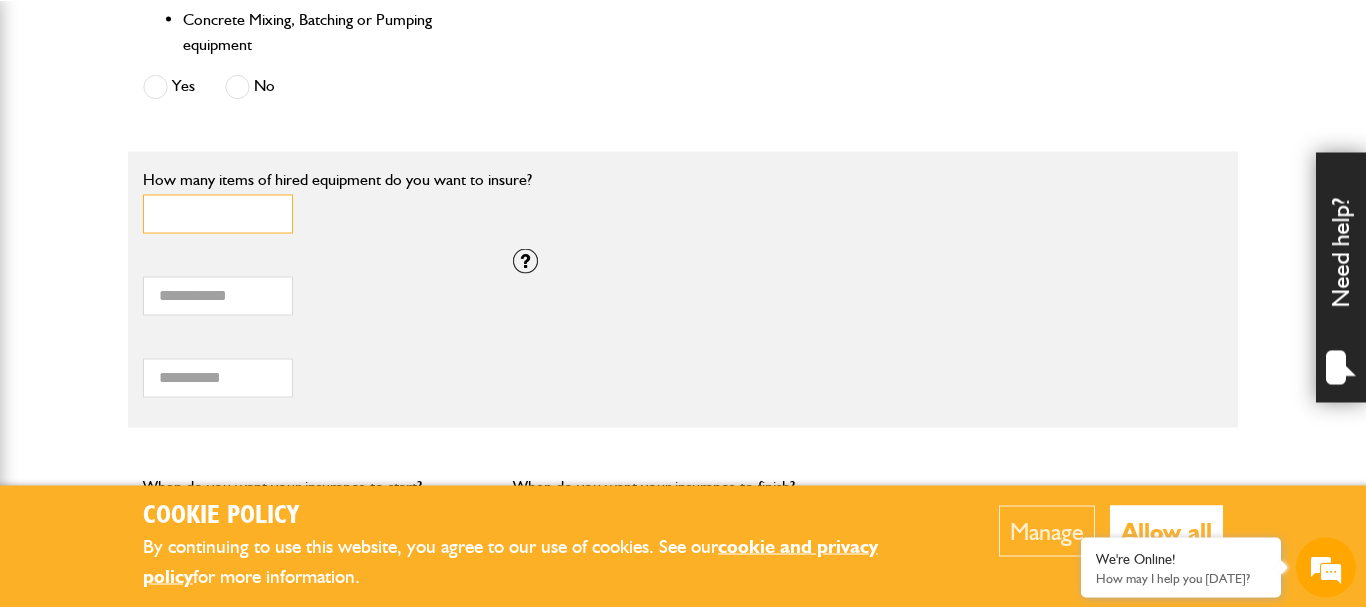scroll, scrollTop: 1762, scrollLeft: 0, axis: vertical 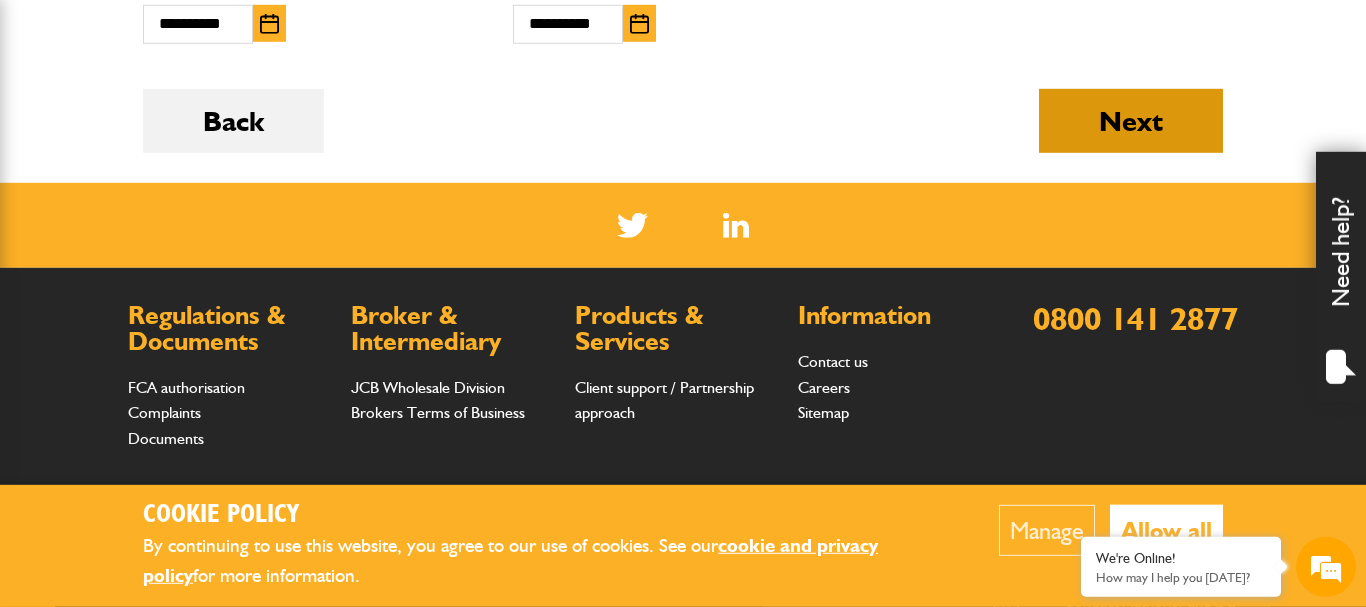 type on "*" 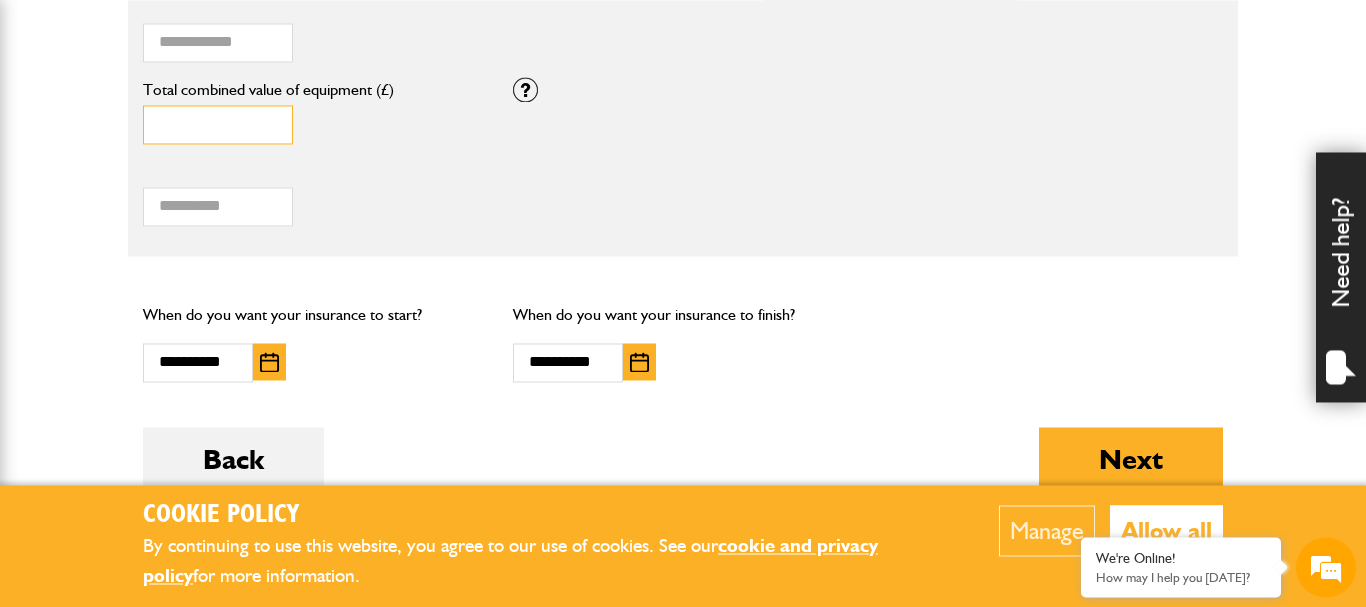 scroll, scrollTop: 1456, scrollLeft: 0, axis: vertical 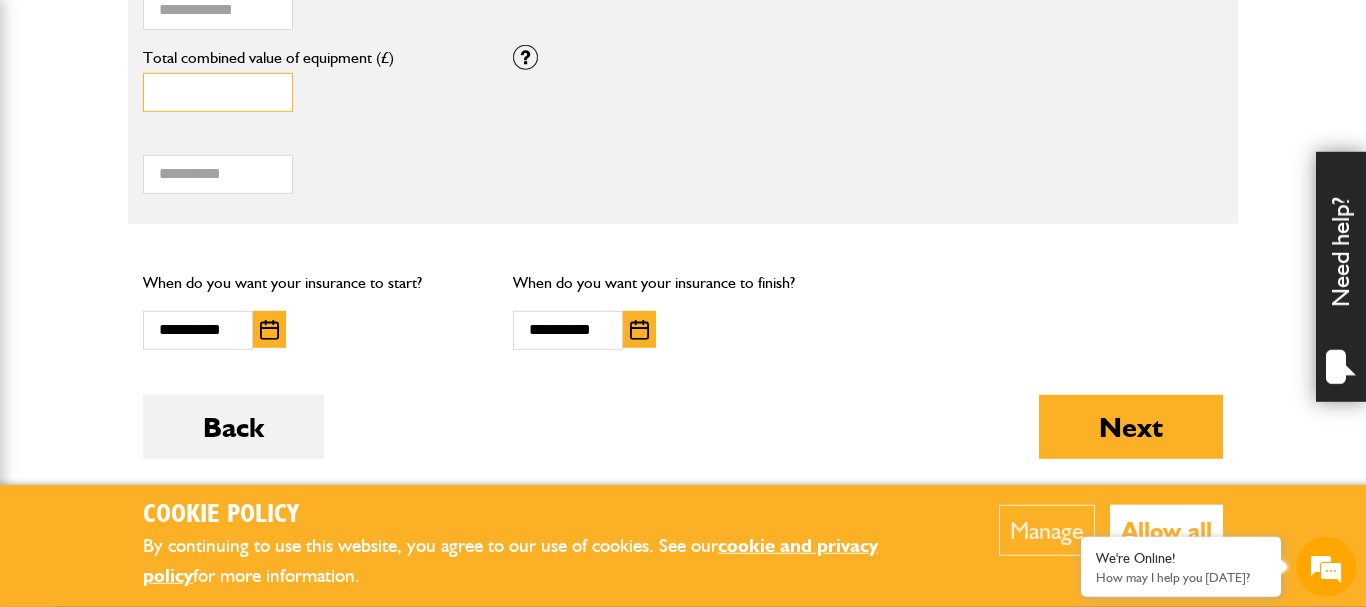 click on "Total combined value of equipment (£)" at bounding box center (218, 92) 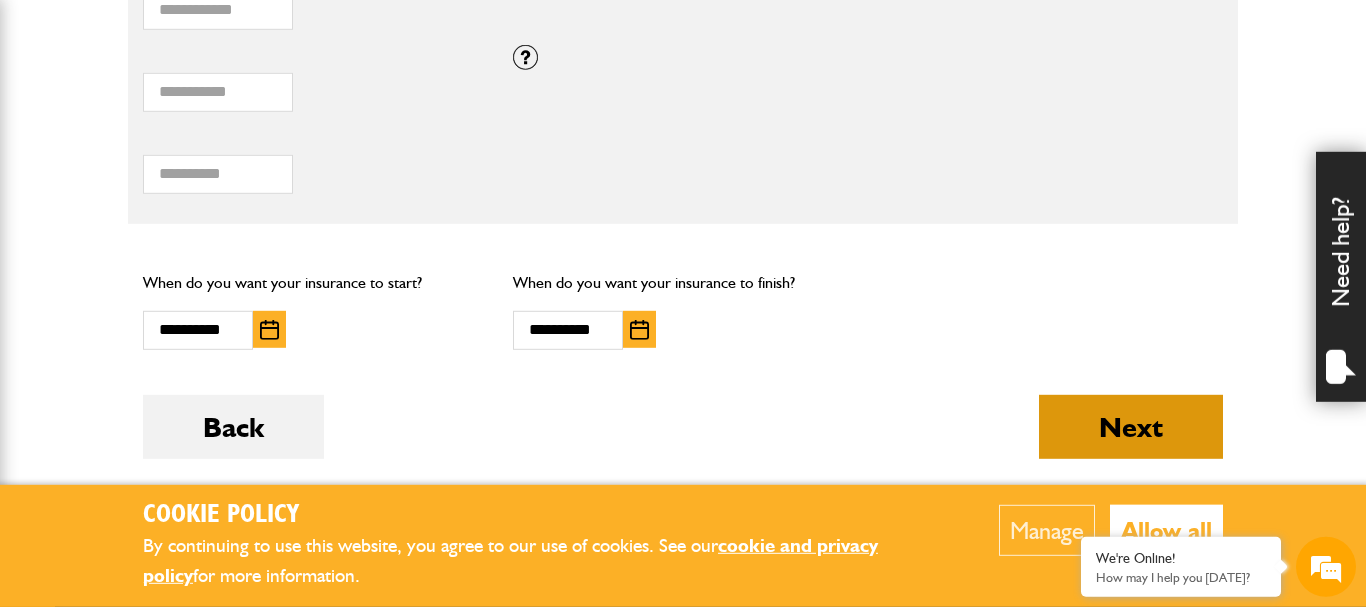 click on "Next" at bounding box center [1131, 427] 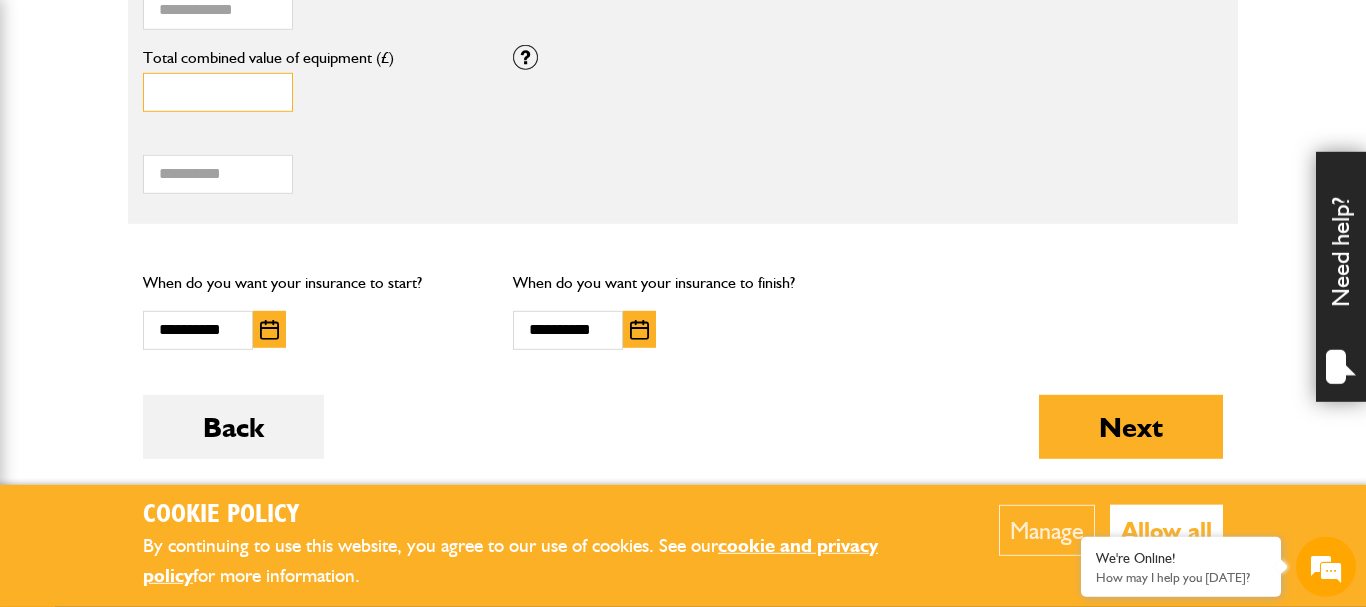 click on "Total combined value of equipment (£)" at bounding box center (218, 92) 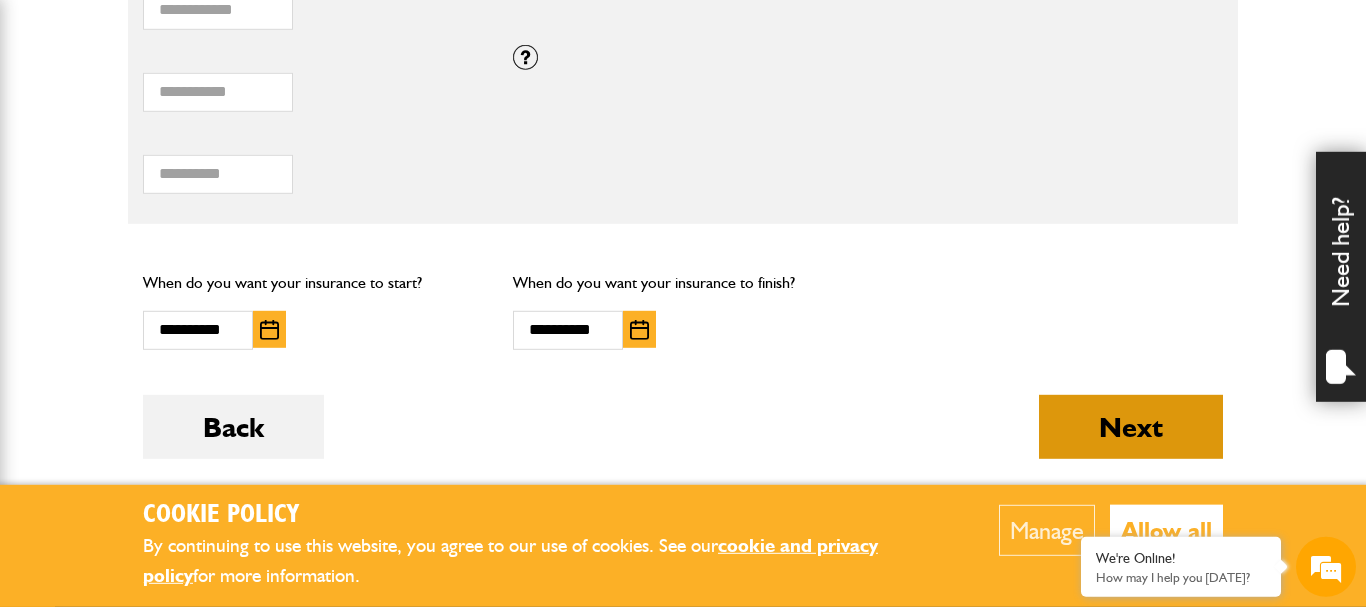 click on "Next" at bounding box center (1131, 427) 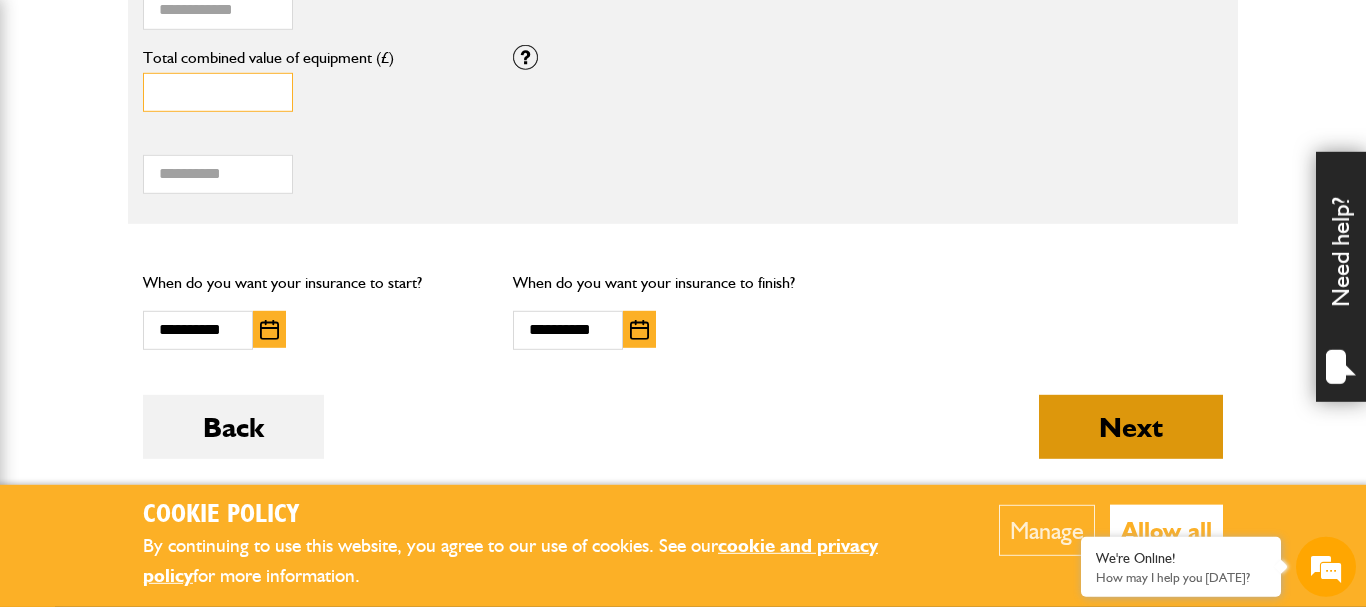 type on "*****" 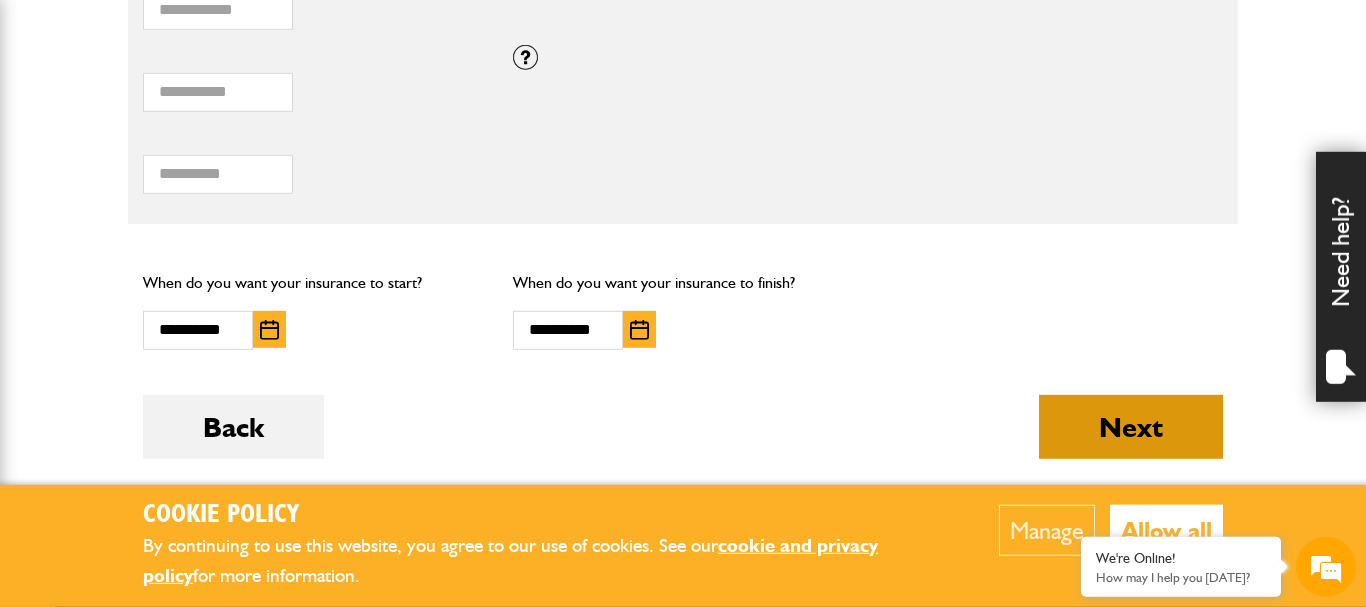 click on "Next" at bounding box center (1131, 427) 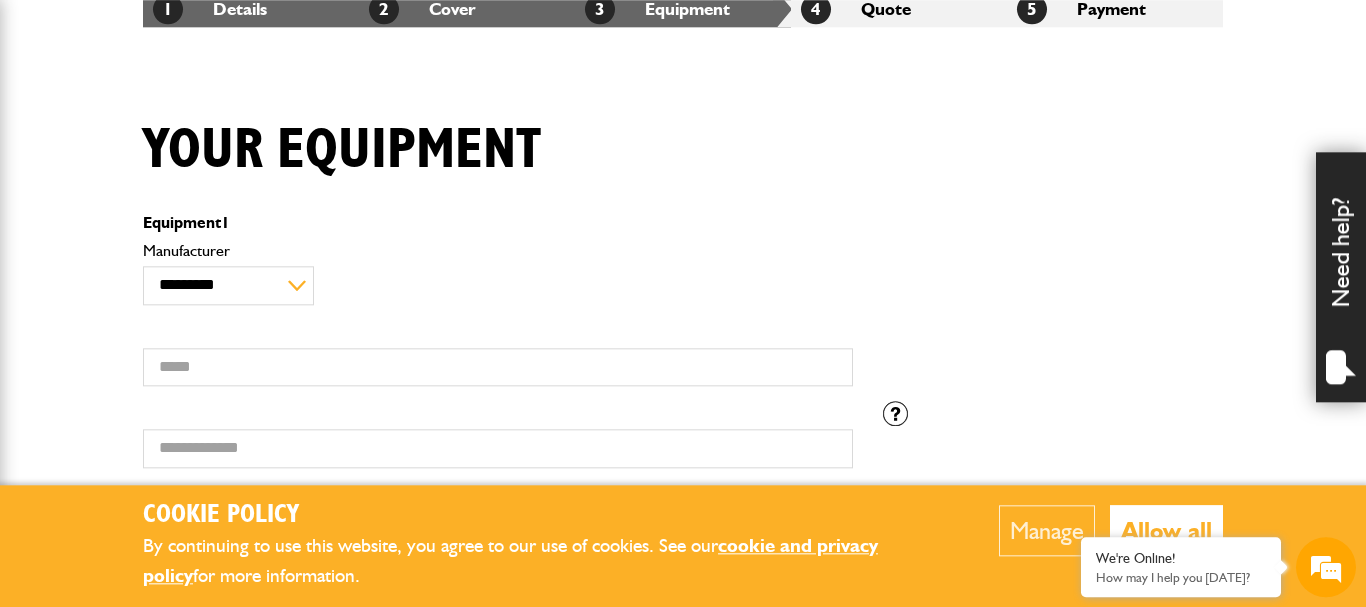 scroll, scrollTop: 408, scrollLeft: 0, axis: vertical 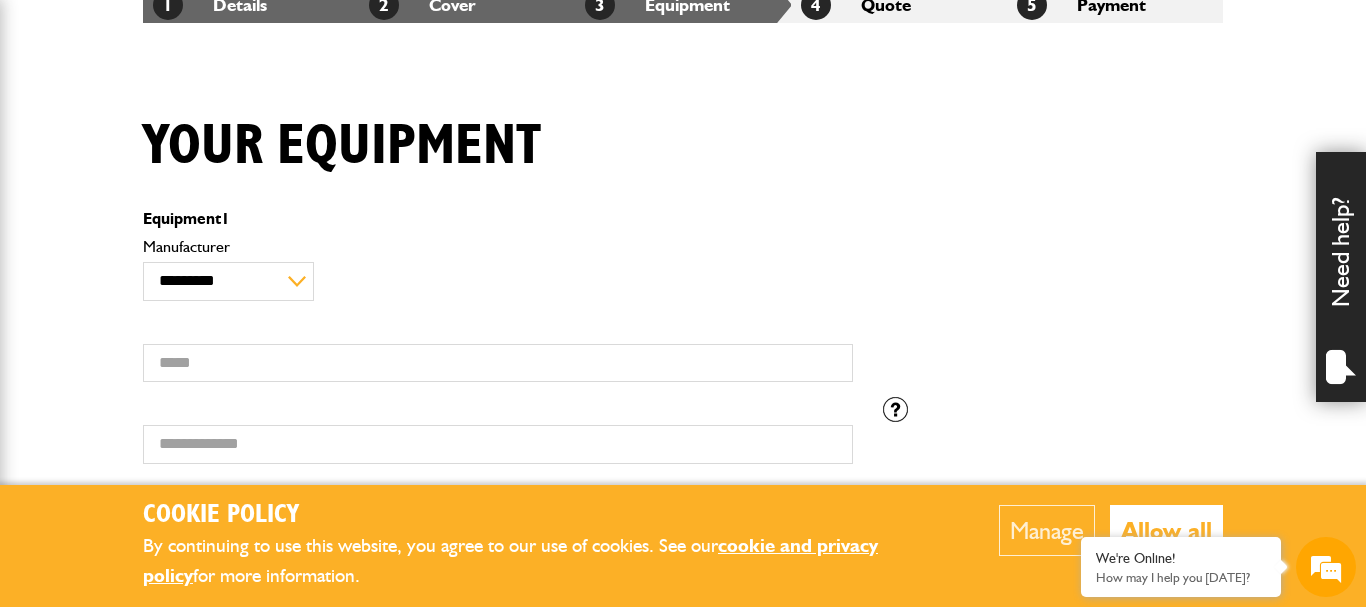 click on "**********" at bounding box center [683, 316] 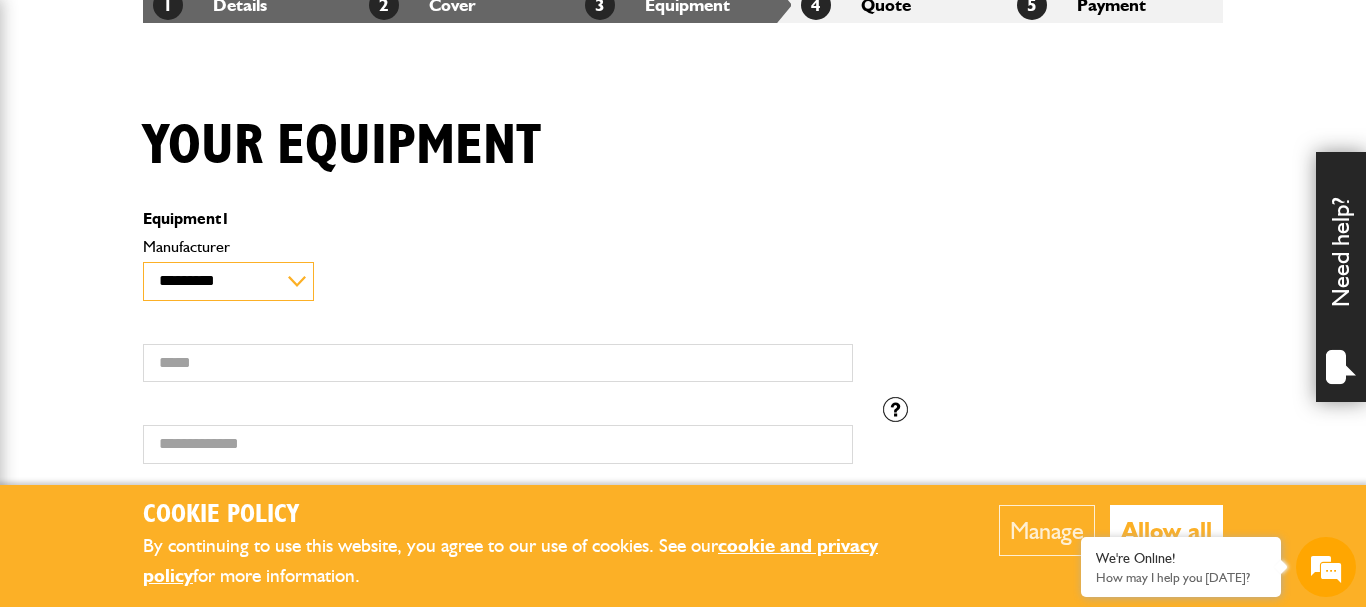 click on "**********" at bounding box center (228, 281) 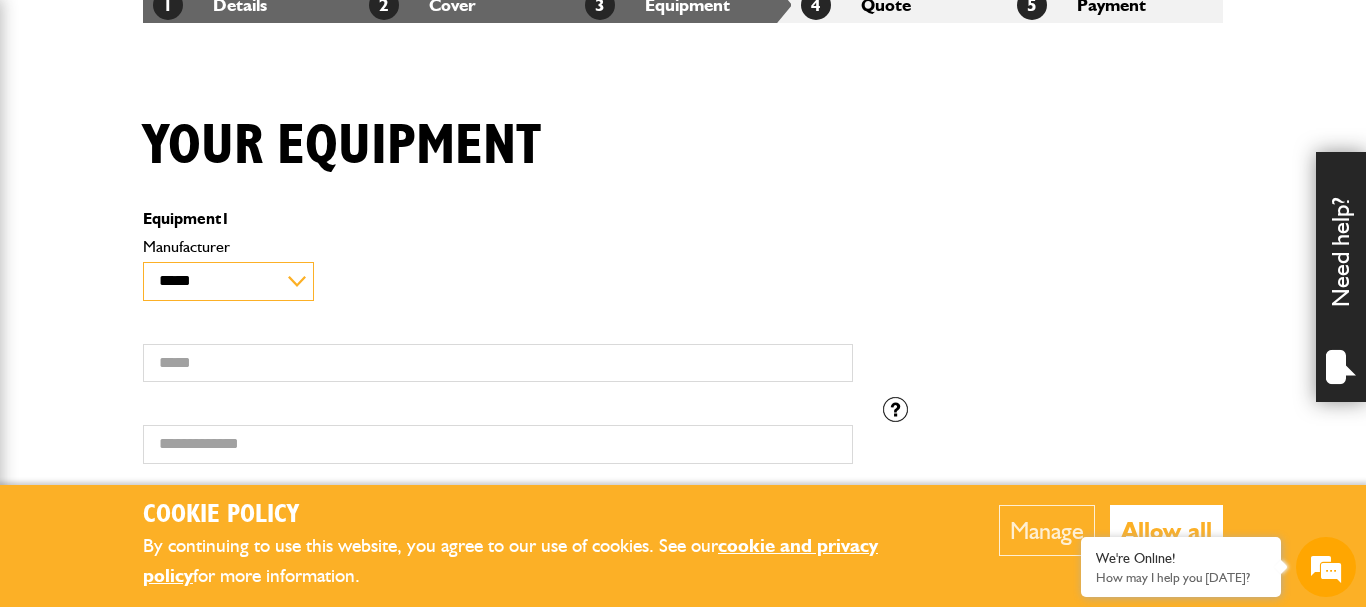 click on "***" at bounding box center [0, 0] 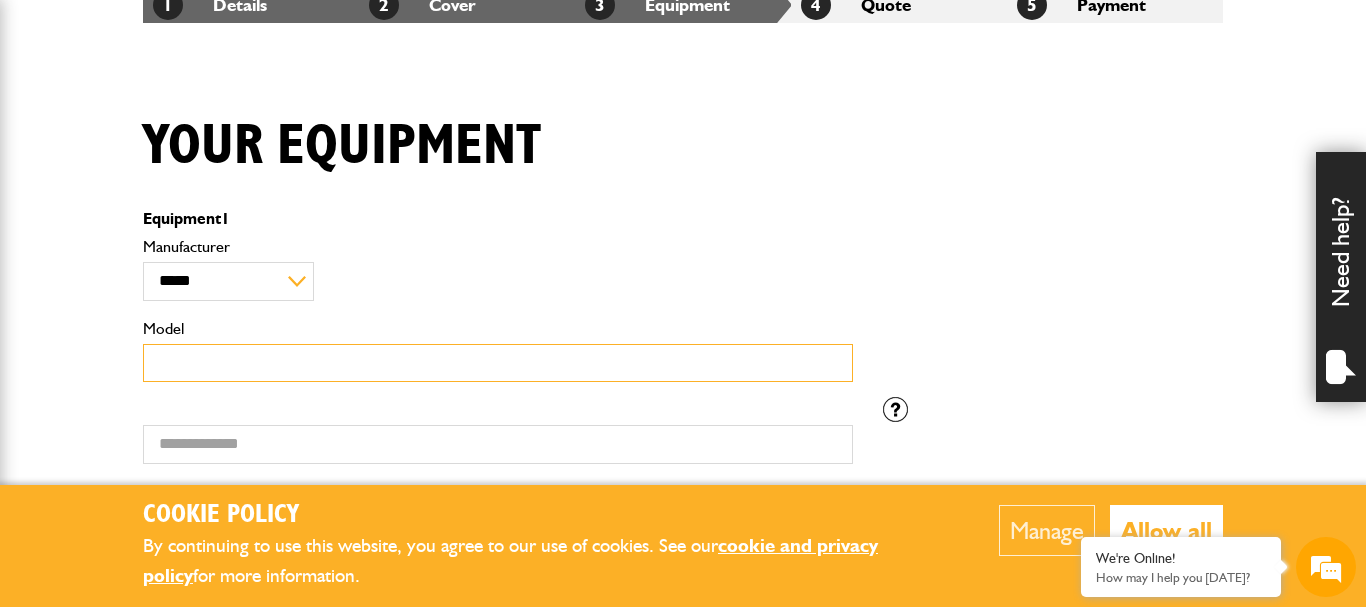 click on "Model" at bounding box center (498, 363) 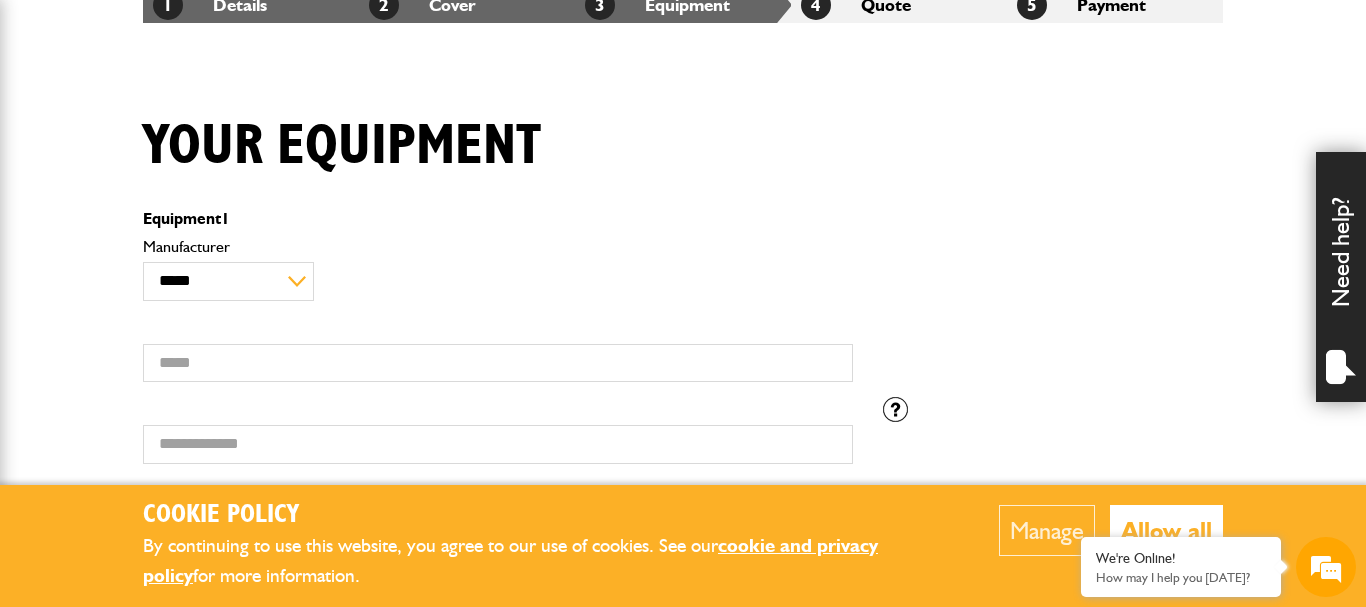 click on "Cookie Policy By continuing to use this website, you agree to our use of cookies. See our  cookie and privacy policy  for more information. Manage Allow all Cookie Options You can control which cookies we use with the form below. Please see our  cookie policy  for more information. Allow all Essential These cookies are needed for essential functions. They can't be switched off and they don't store any of your information. Analytics These cookies gather anonymous usage information and they don't store any of your information. Switching off these cookies will mean we can't gather information to improve your experience of using our site. Functional These cookies enable basic functionality. Switching off these cookies will mean that areas of our website can't work properly. Advertising These cookies help us to learn what you're interested in so we can show you relevant adverts. Switching off these cookies will mean we can't show you any personalised adverts. Personalisation Save preferences" at bounding box center [683, 832] 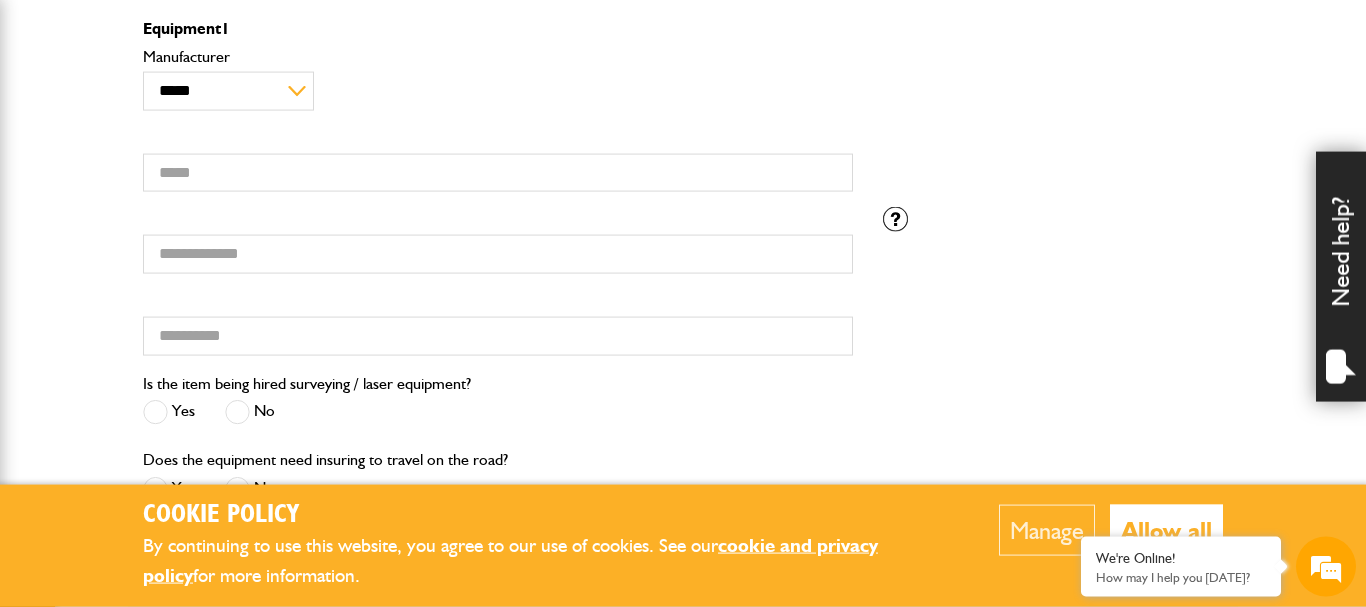 scroll, scrollTop: 612, scrollLeft: 0, axis: vertical 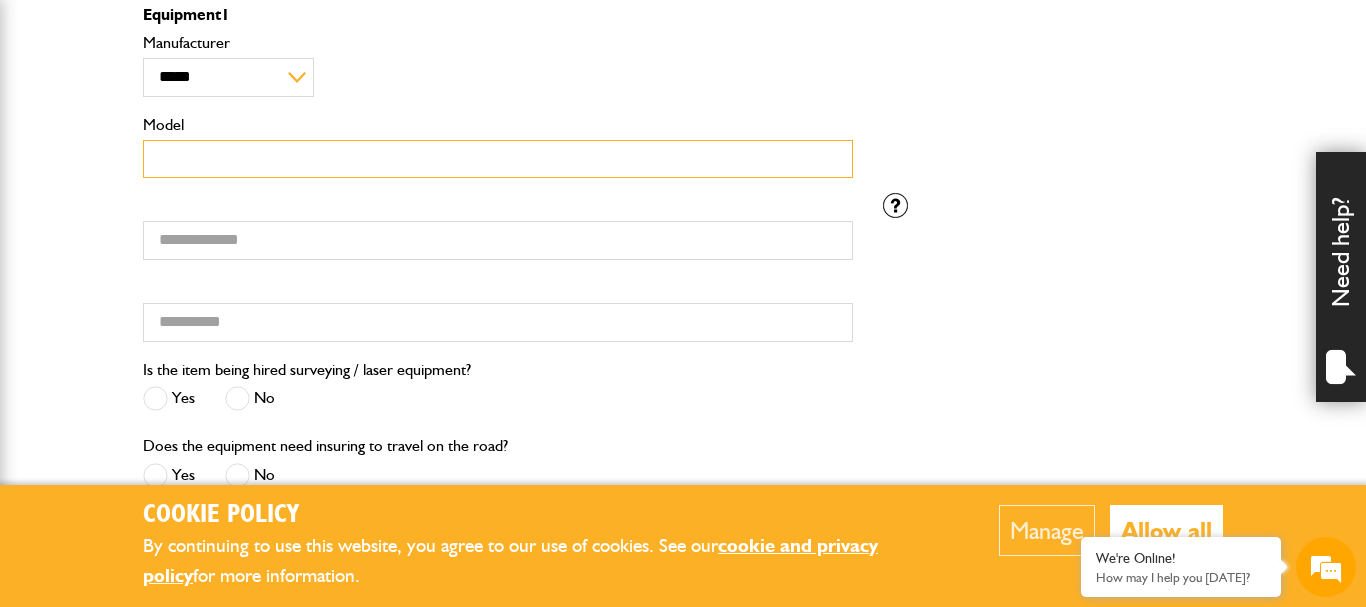 click on "Model" at bounding box center (498, 159) 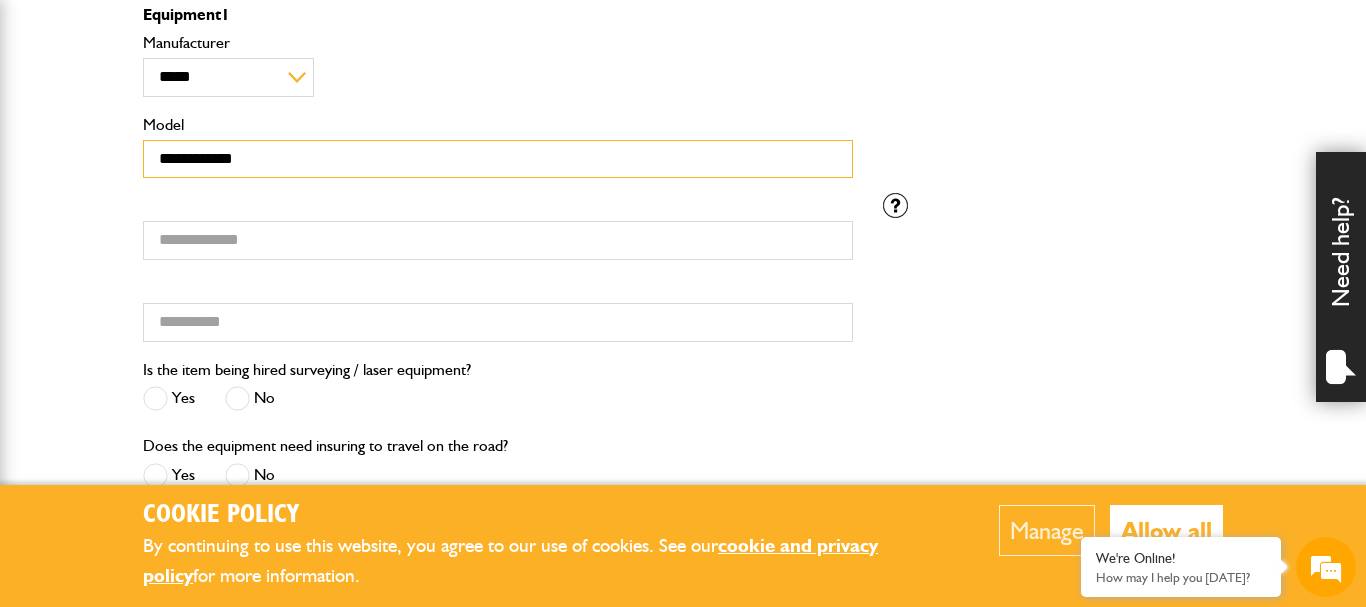 type on "**********" 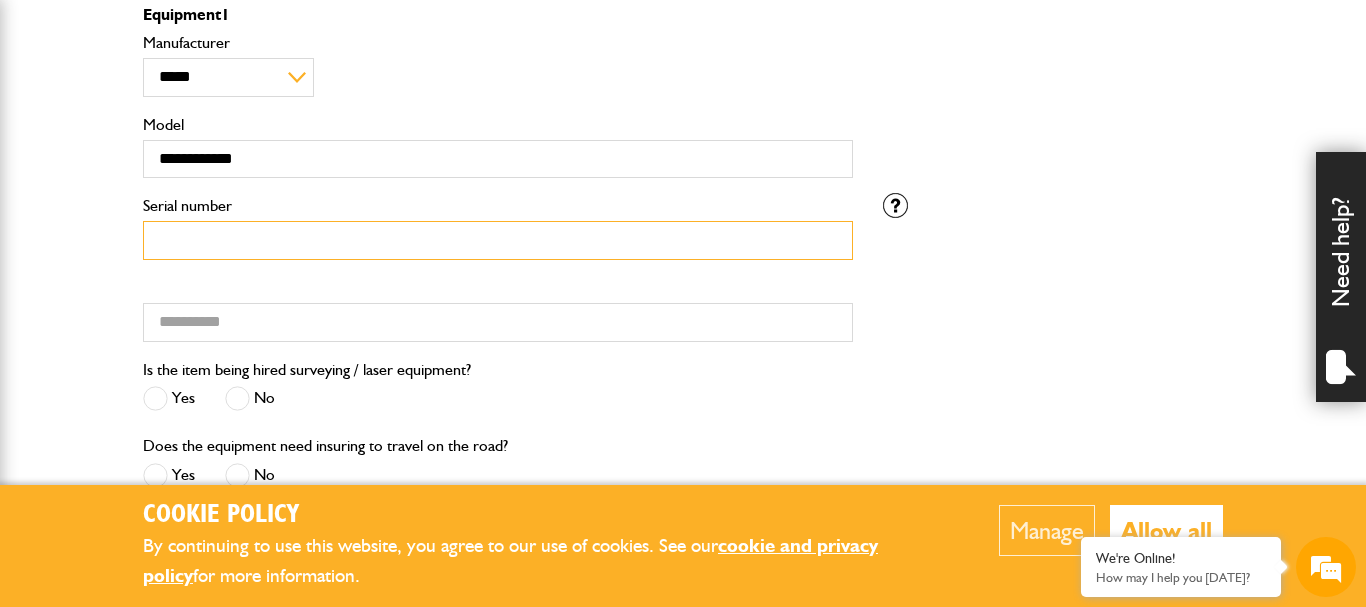click on "Serial number" at bounding box center [498, 240] 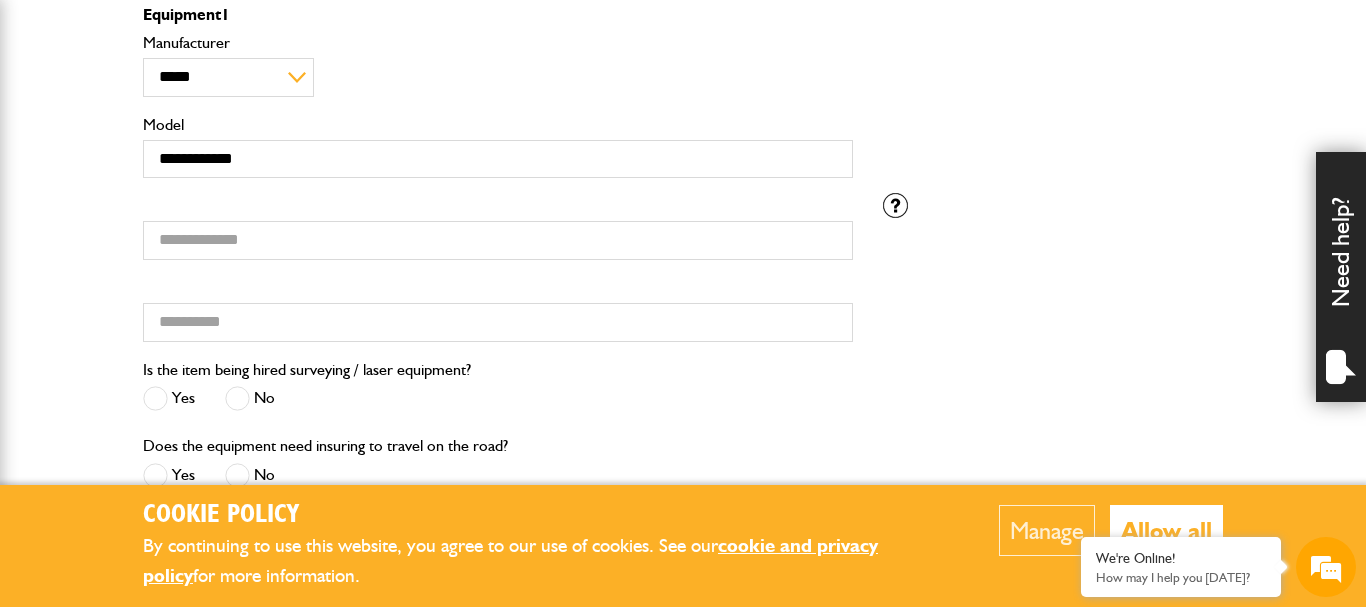 click on "Serial number
Hired from
Please enter the registration number if you do not have the correct serial number" at bounding box center [683, 275] 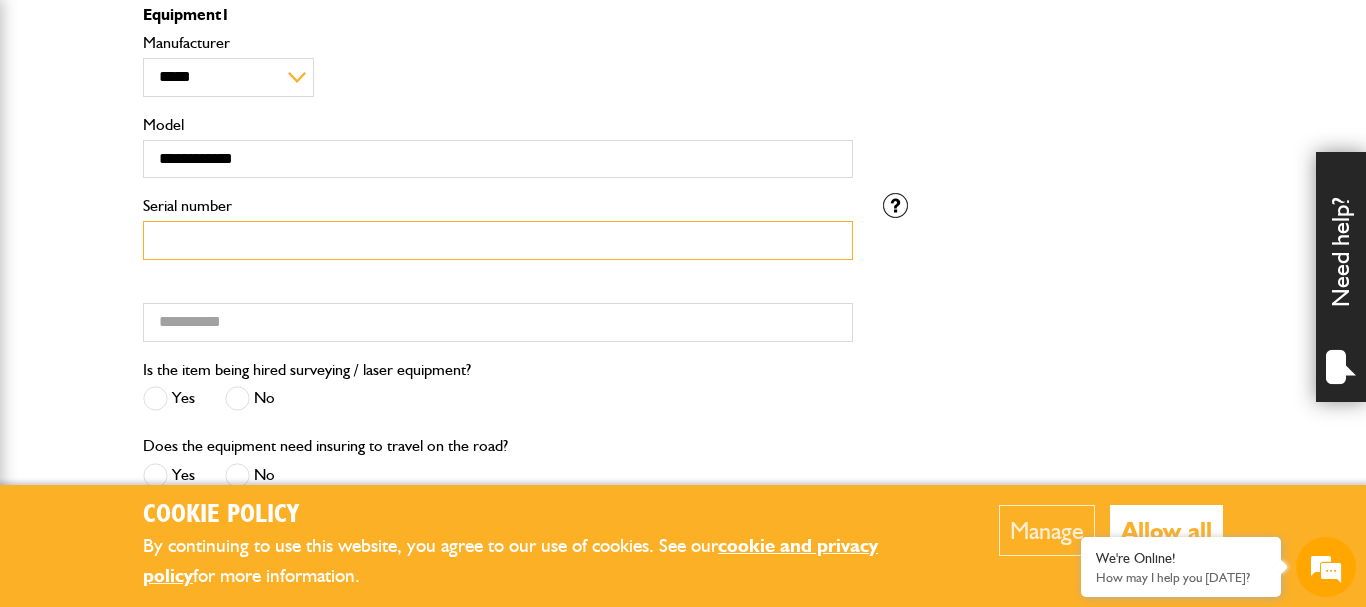 paste on "*******" 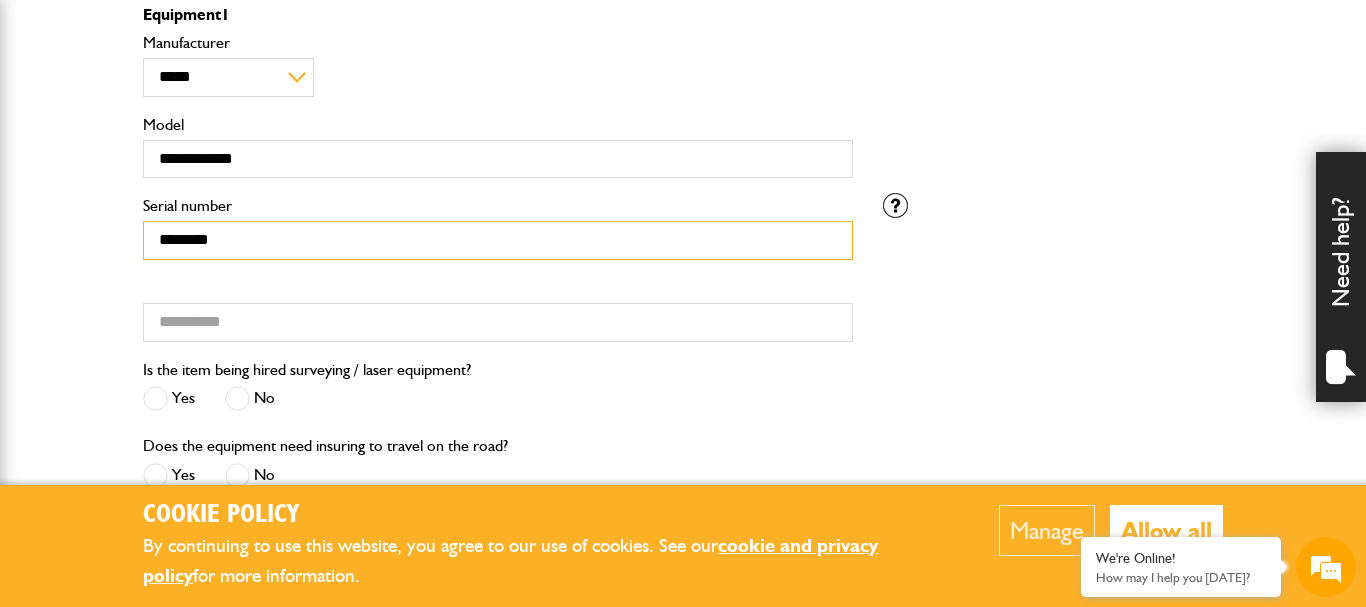 type on "*******" 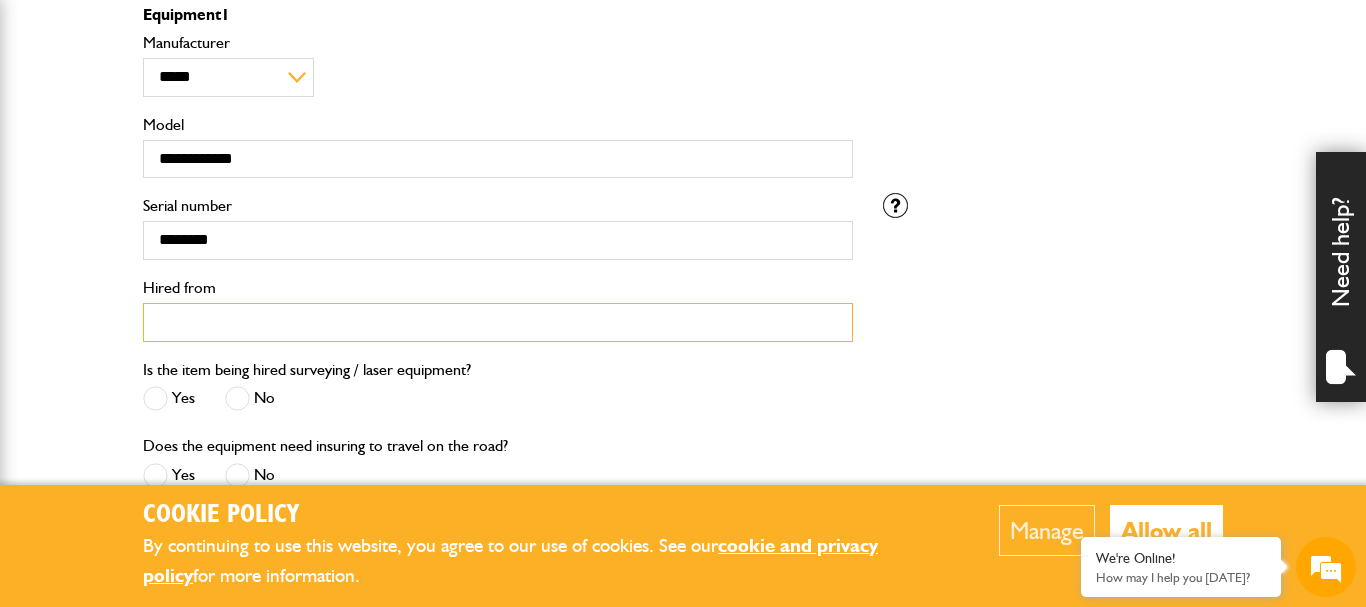 click on "Hired from" at bounding box center (498, 322) 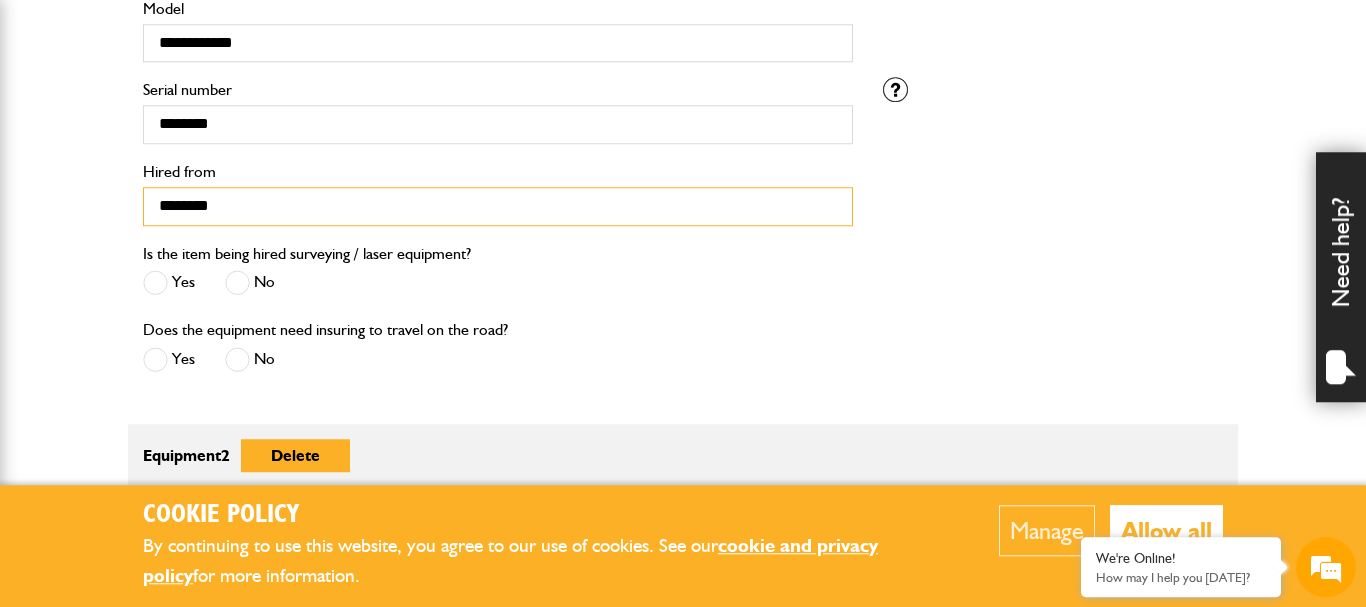 scroll, scrollTop: 918, scrollLeft: 0, axis: vertical 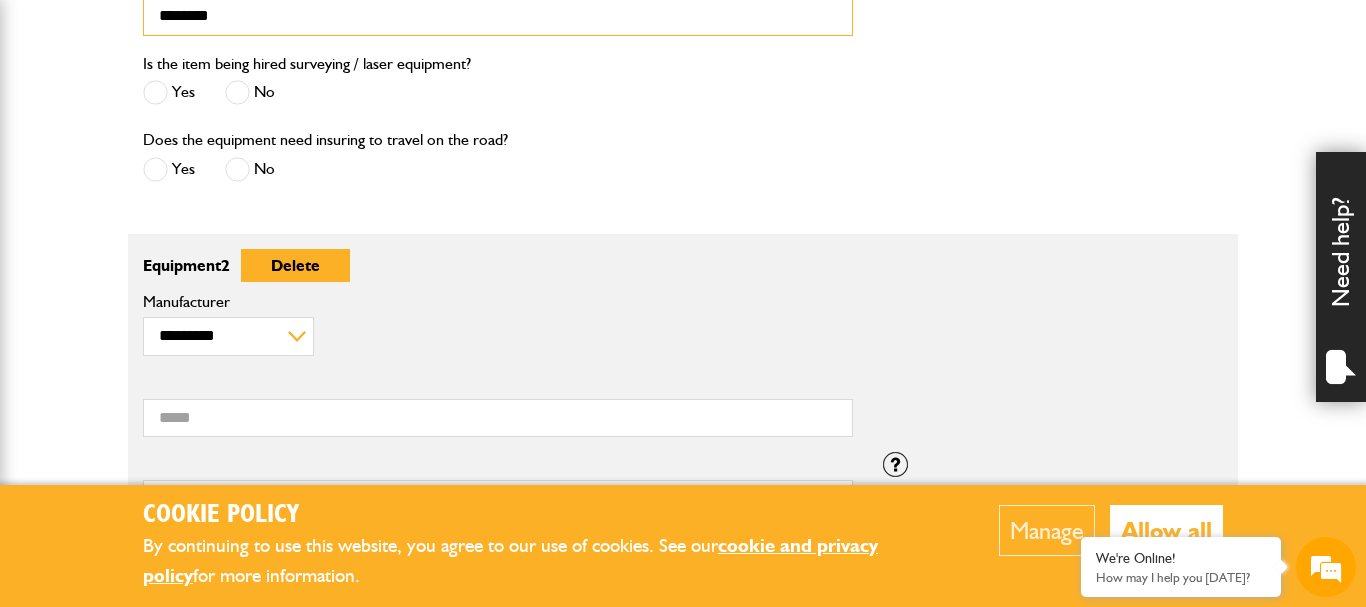 type on "********" 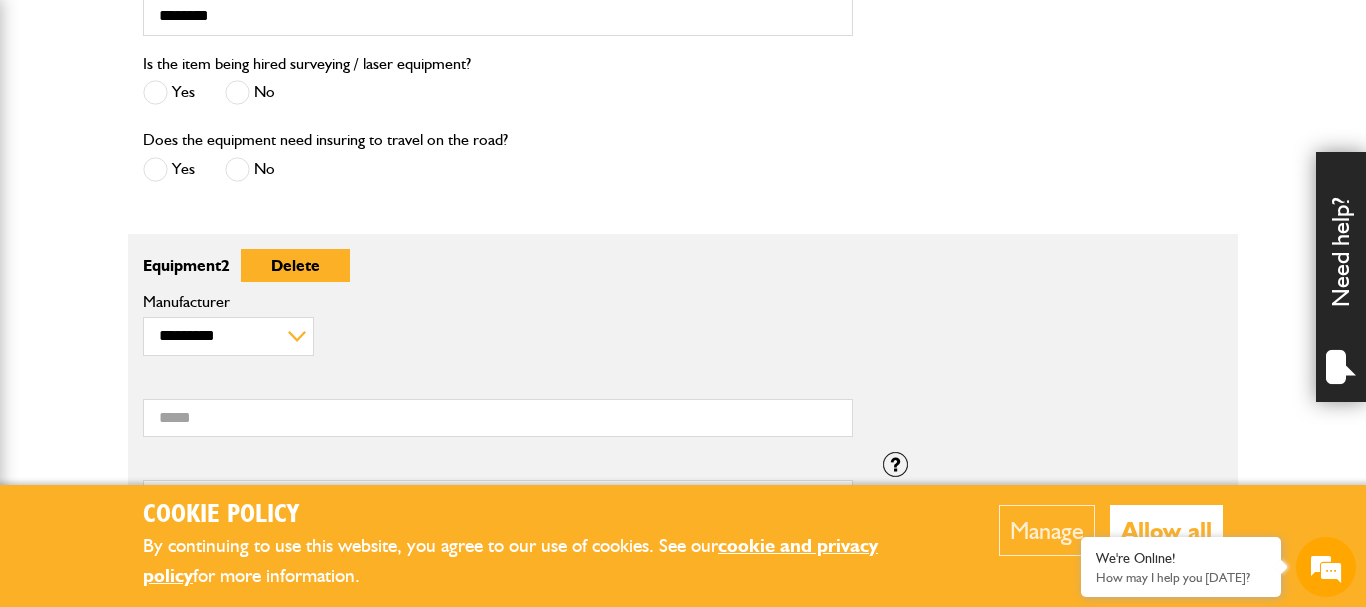 click on "Yes
No" at bounding box center (307, 95) 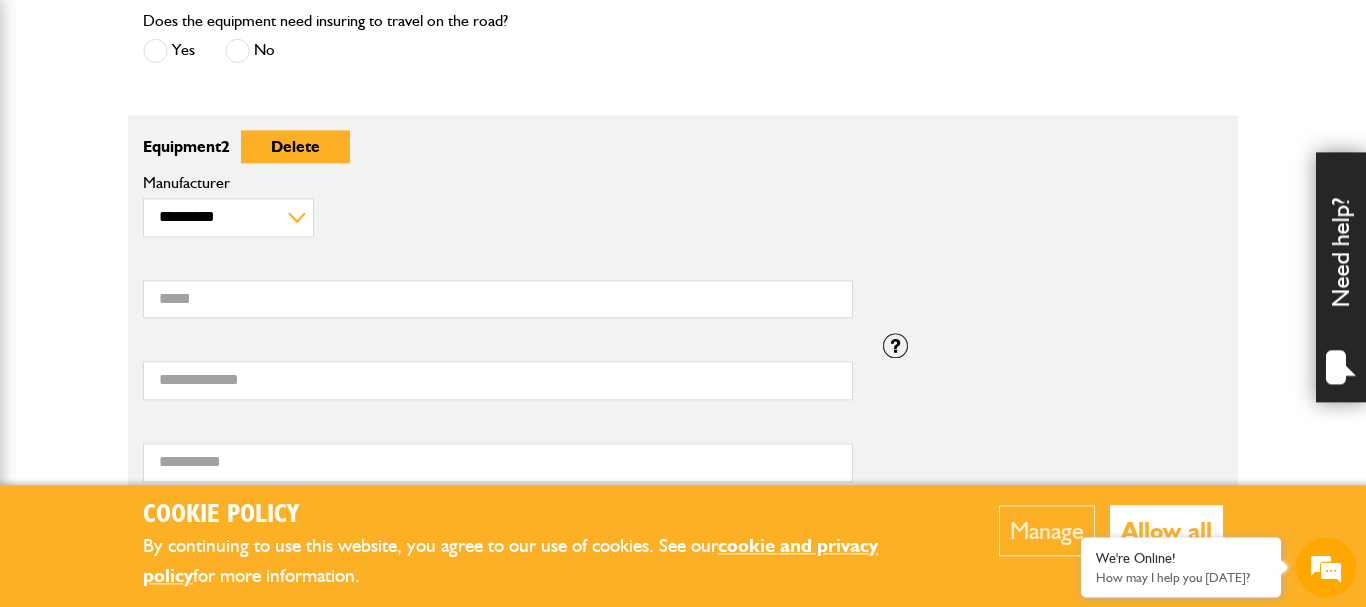 scroll, scrollTop: 1122, scrollLeft: 0, axis: vertical 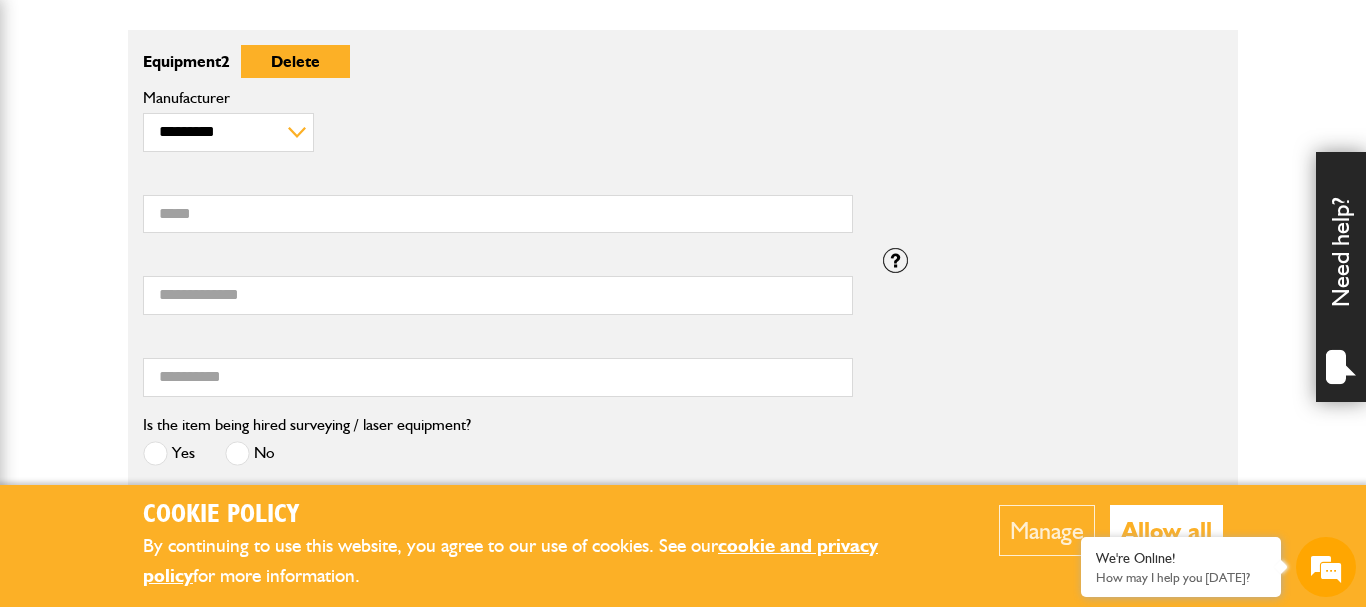 drag, startPoint x: 1209, startPoint y: 331, endPoint x: 1023, endPoint y: 292, distance: 190.04474 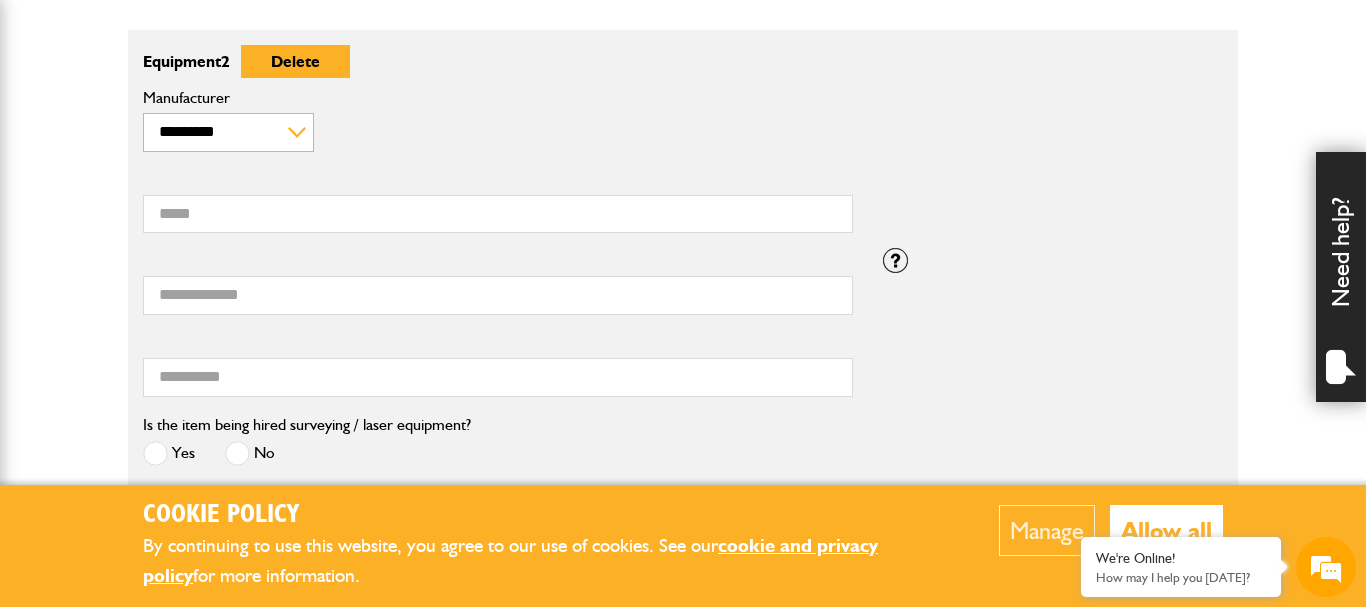 click on "**********" at bounding box center (228, 132) 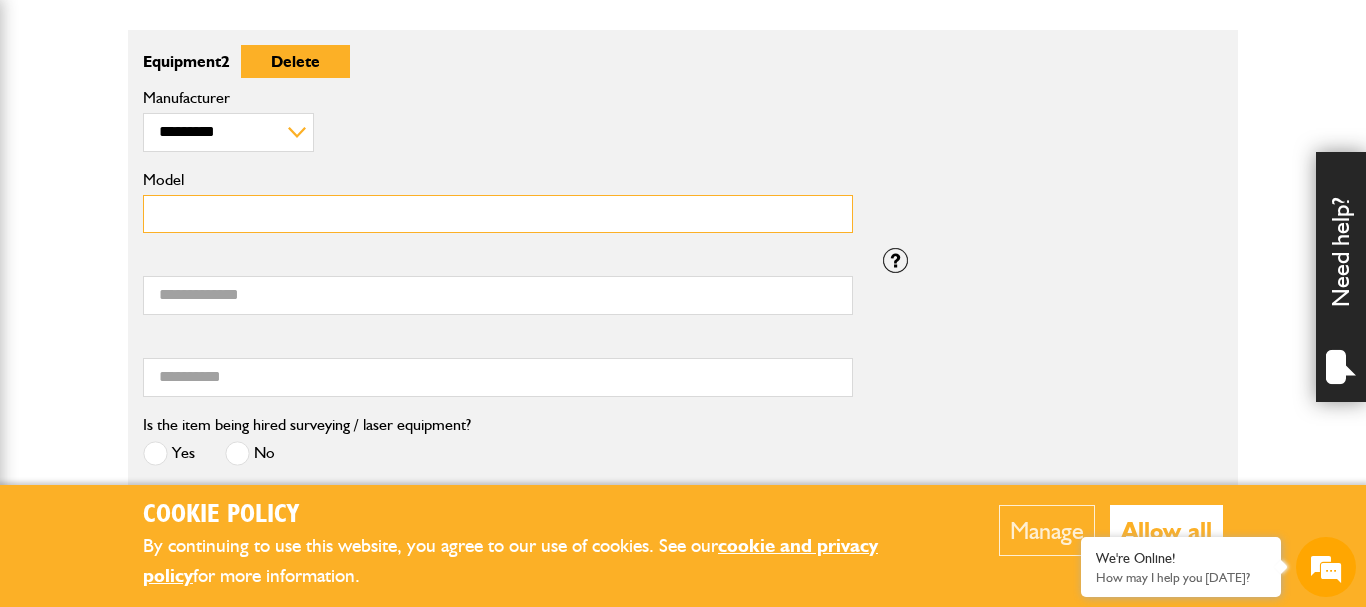 click on "Model" at bounding box center [498, 214] 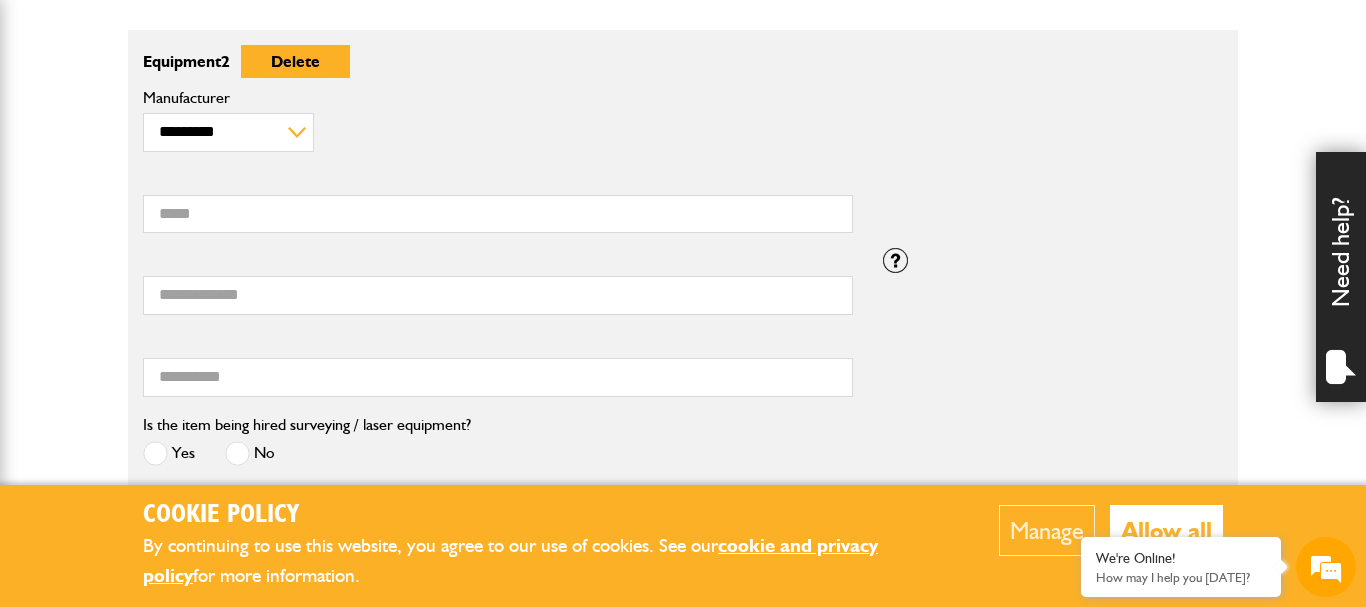 click on "Serial number
Hired from
Please enter the registration number if you do not have the correct serial number" at bounding box center [683, 330] 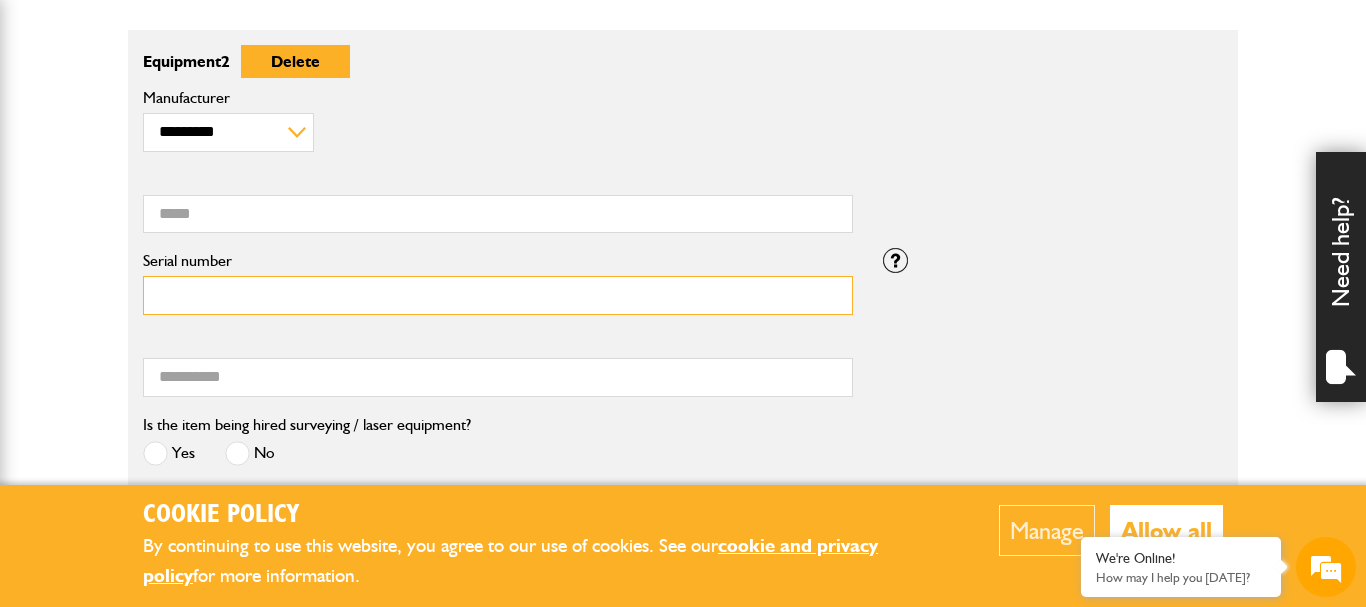 paste on "*******" 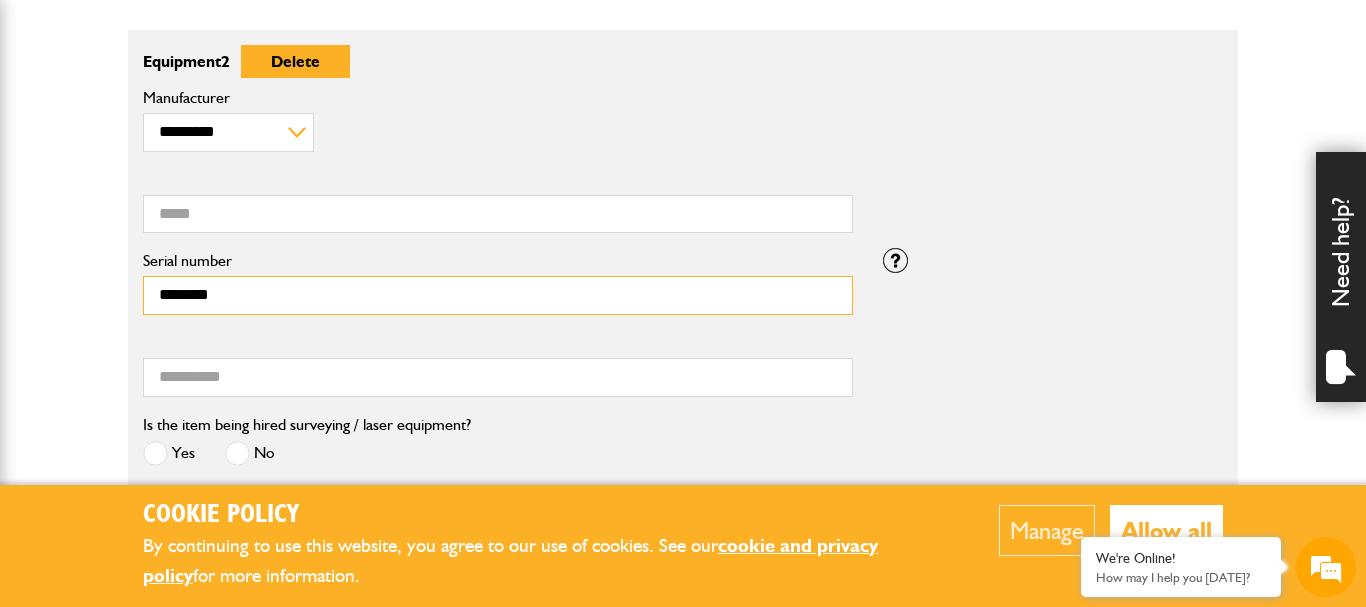 type on "*******" 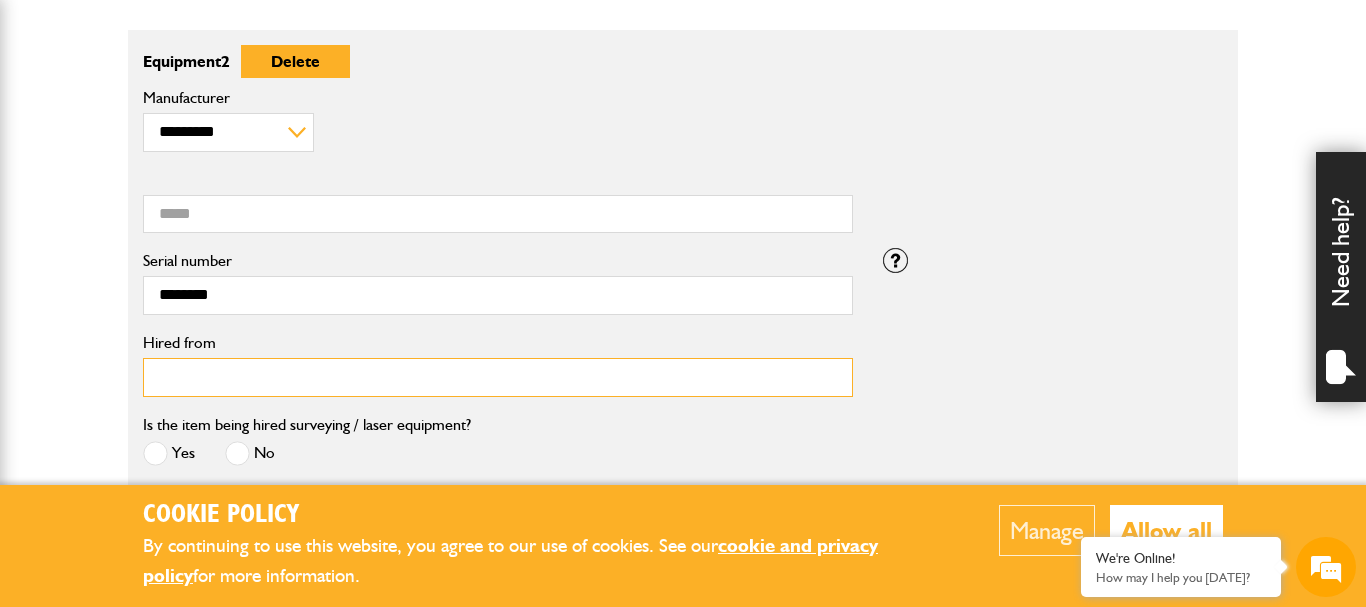 click on "Hired from" at bounding box center [498, 377] 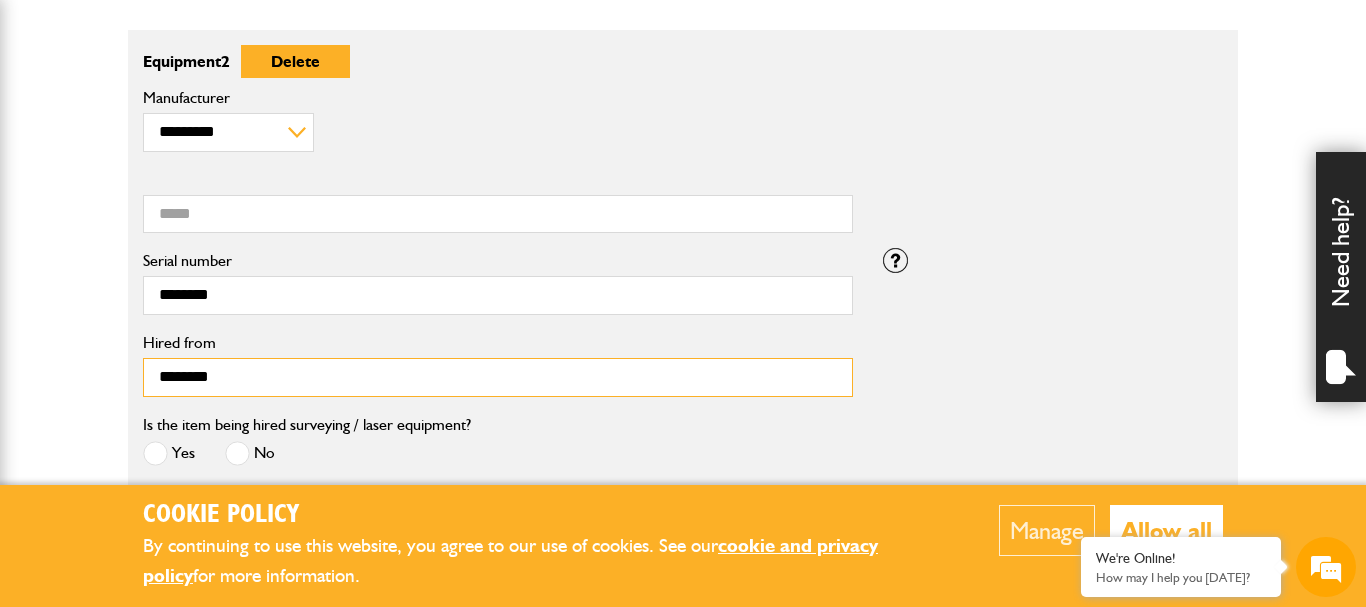 type on "********" 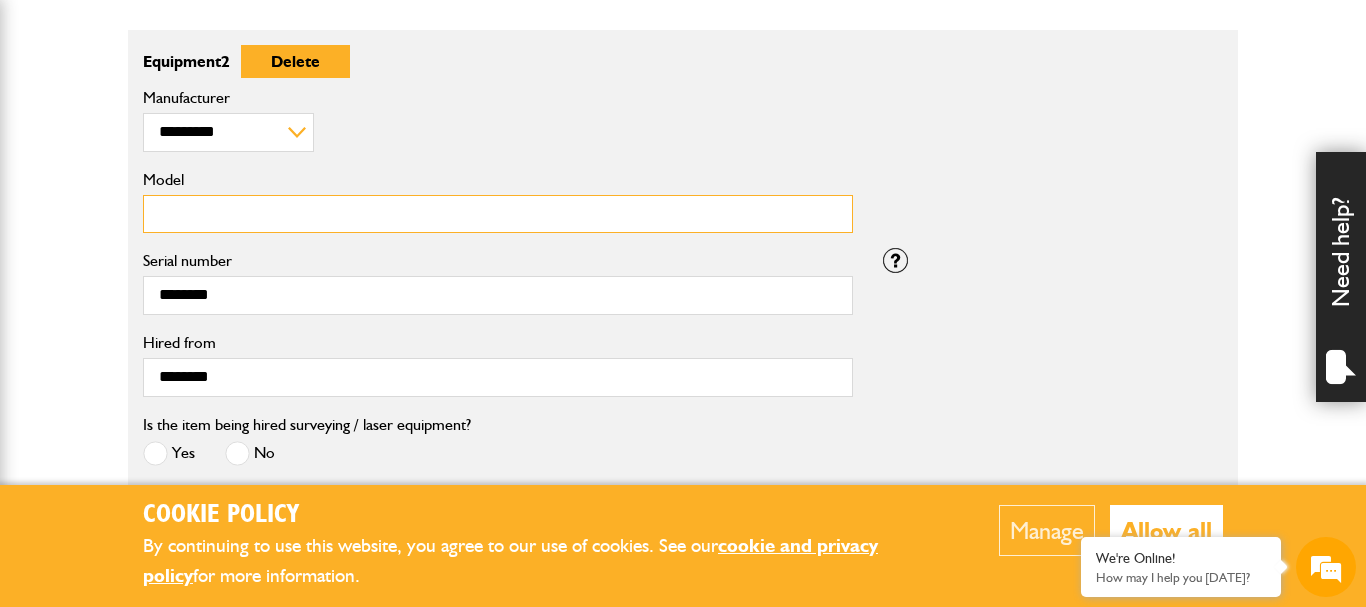 click on "Model" at bounding box center [498, 214] 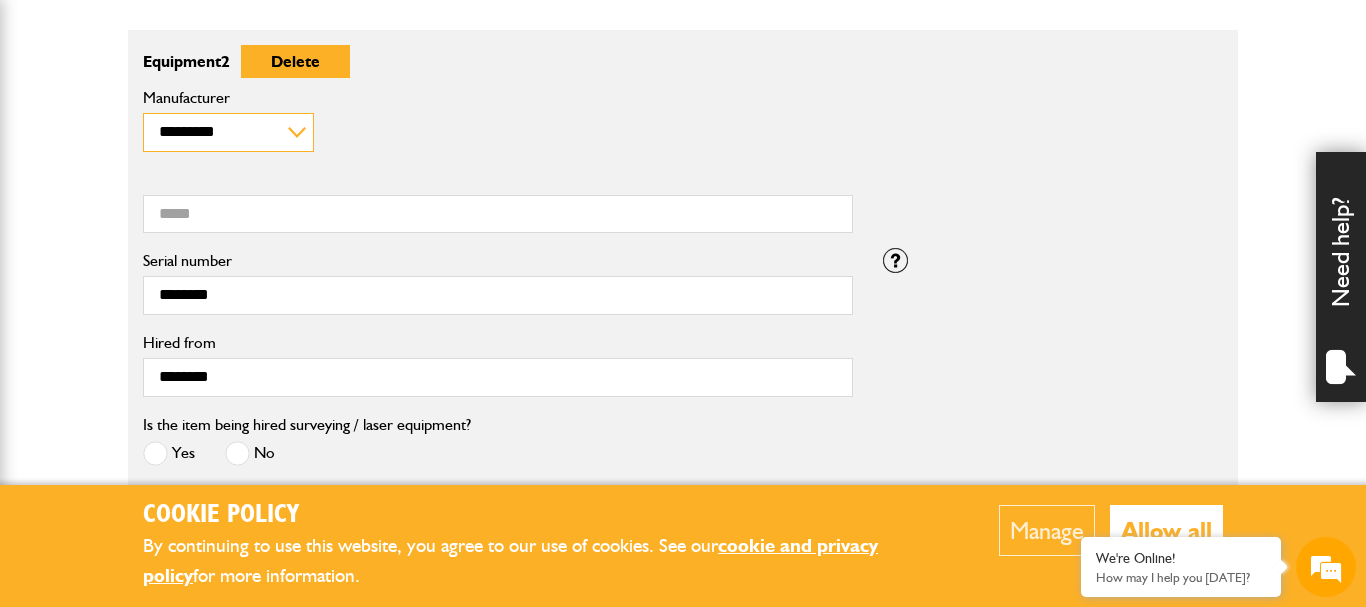 click on "**********" at bounding box center (228, 132) 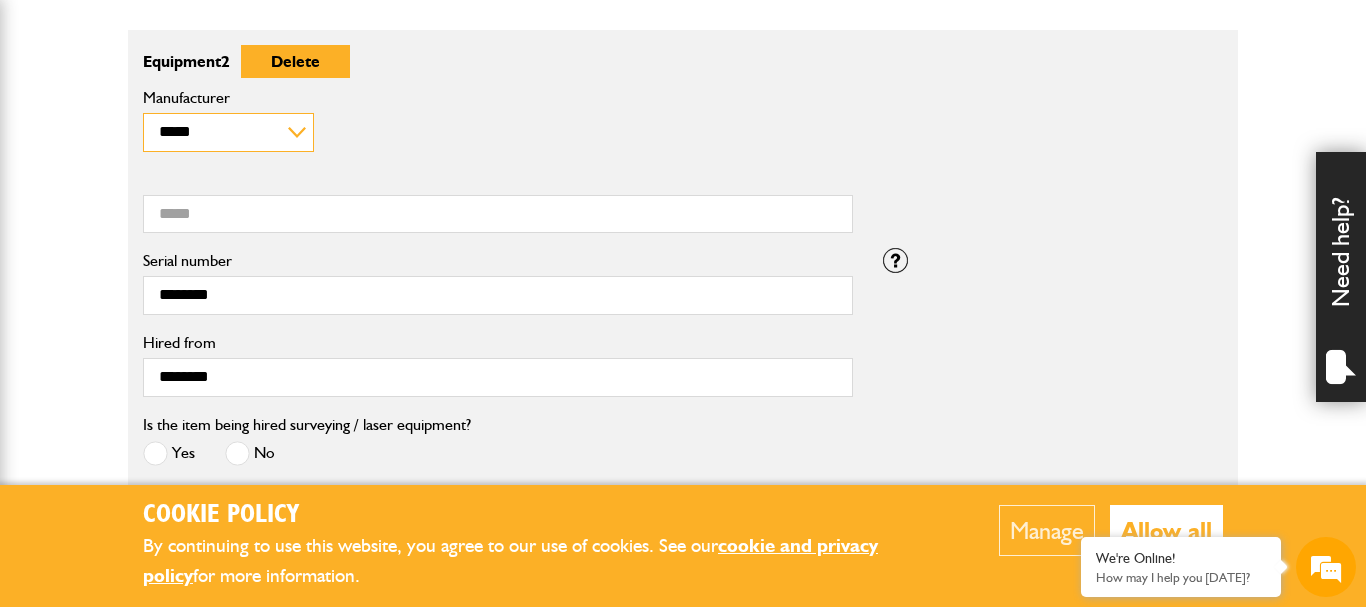 click on "*****" at bounding box center [0, 0] 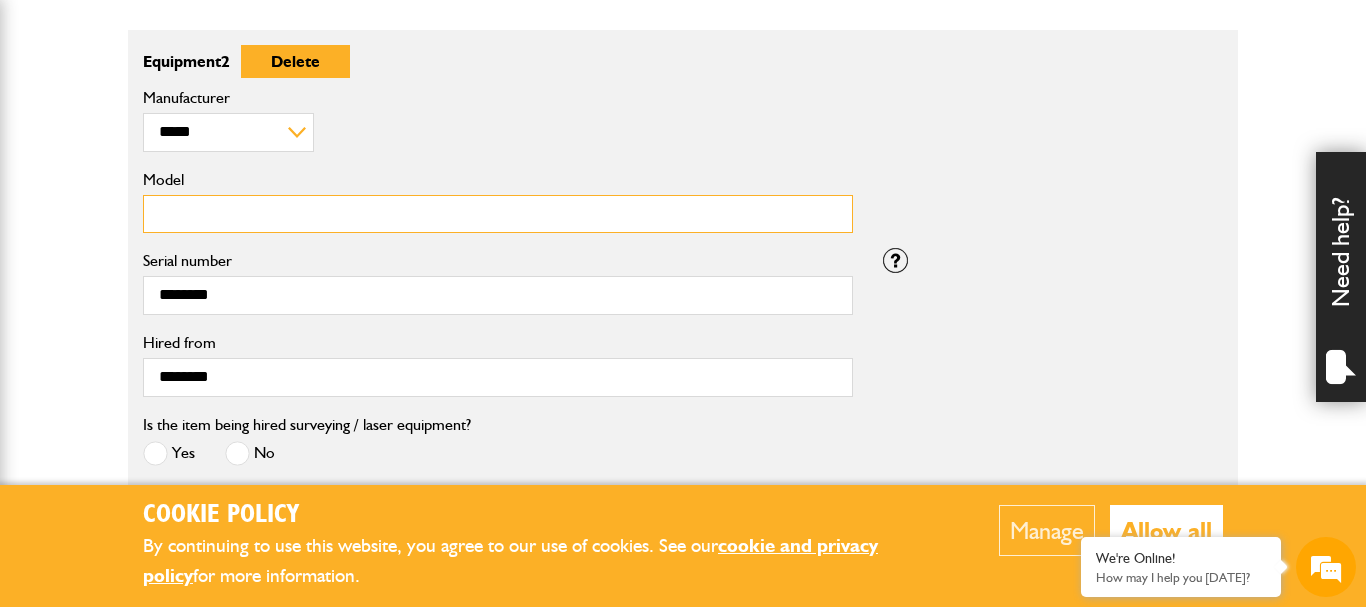 click on "Model" at bounding box center [498, 214] 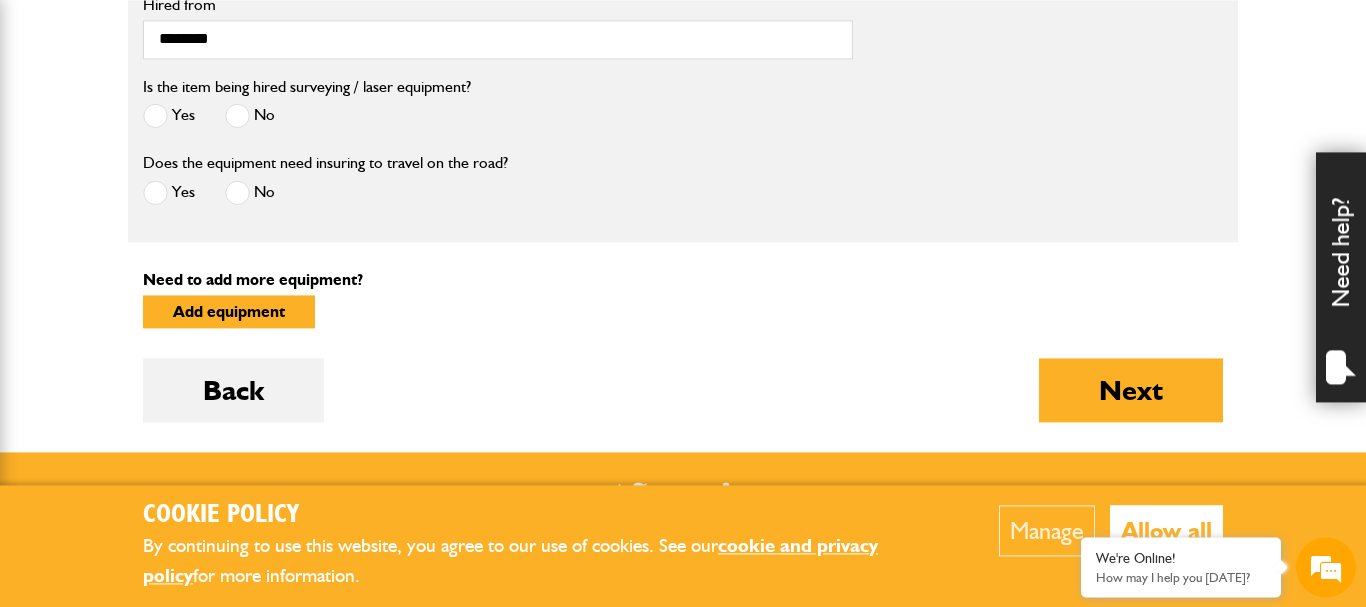 scroll, scrollTop: 1428, scrollLeft: 0, axis: vertical 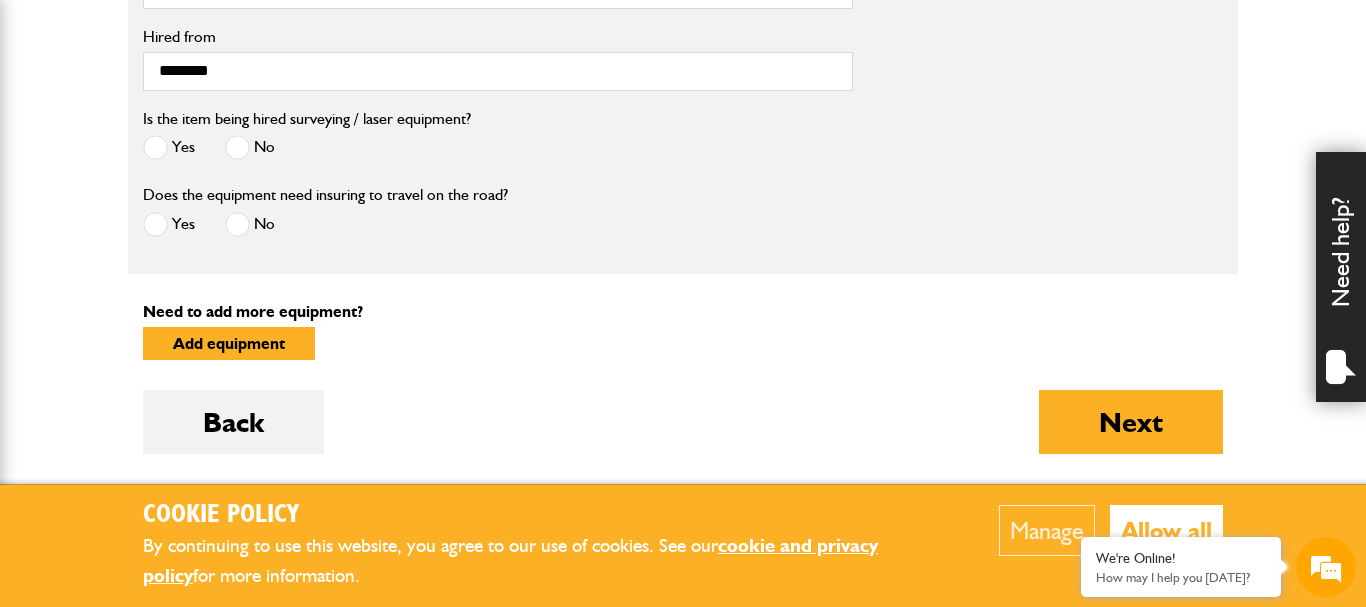 type on "*" 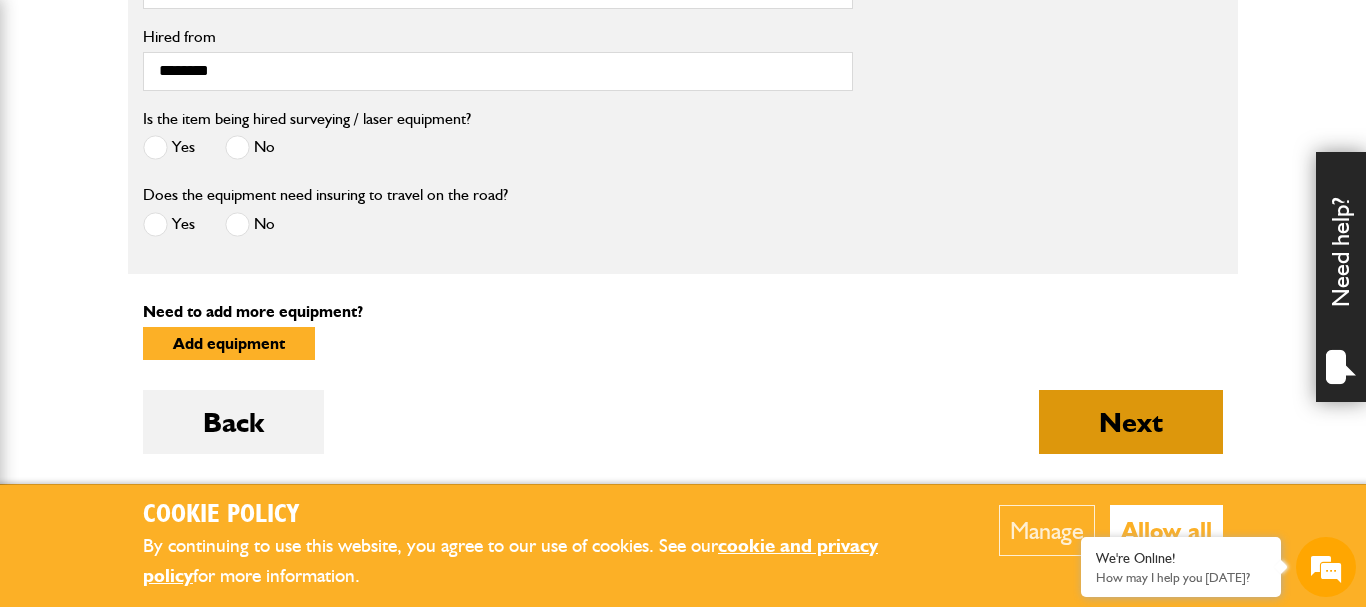 click on "Next" at bounding box center (1131, 422) 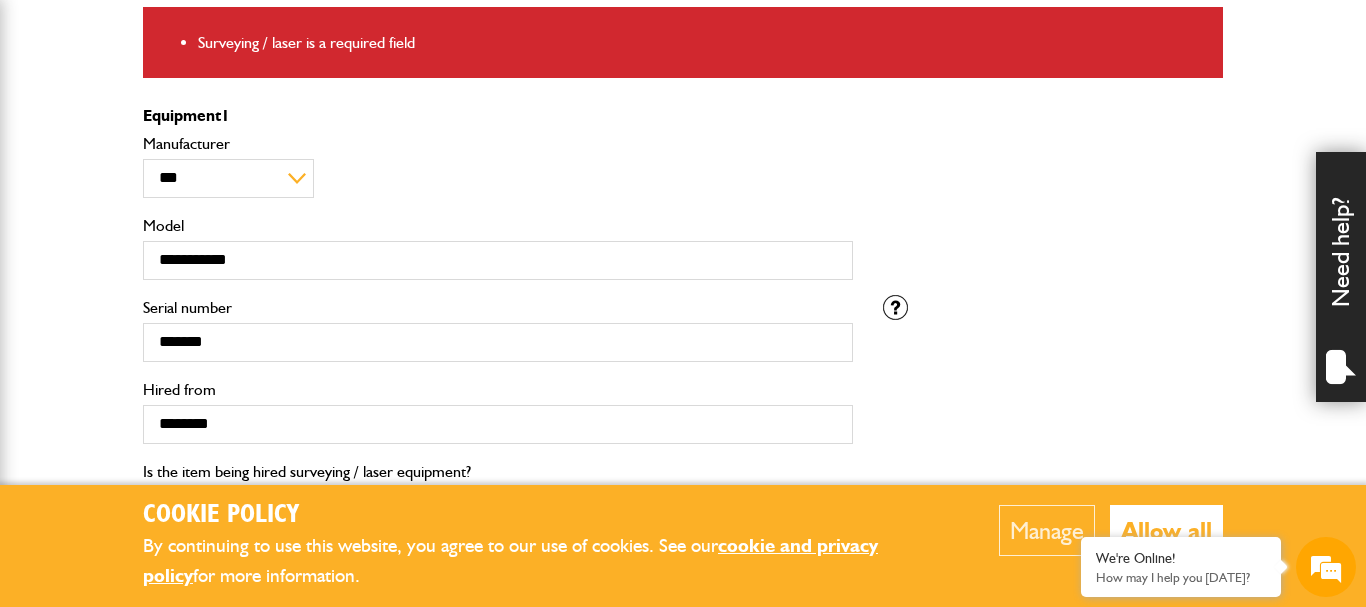 scroll, scrollTop: 1020, scrollLeft: 0, axis: vertical 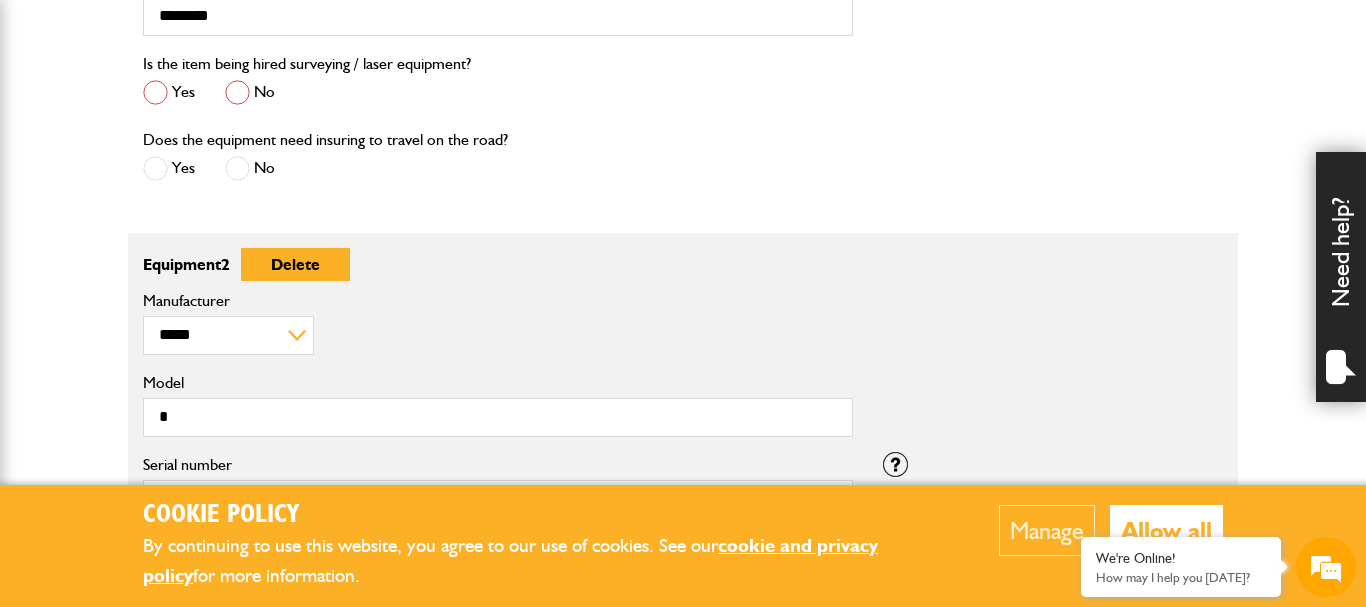click at bounding box center (237, 92) 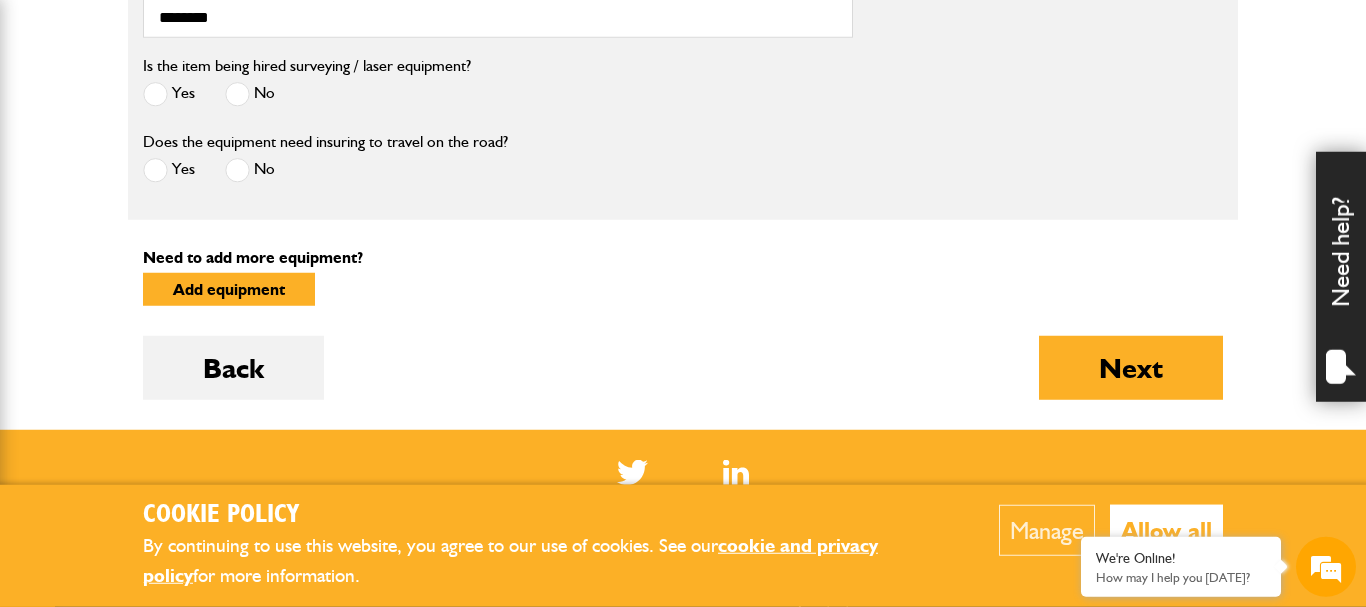 scroll, scrollTop: 1734, scrollLeft: 0, axis: vertical 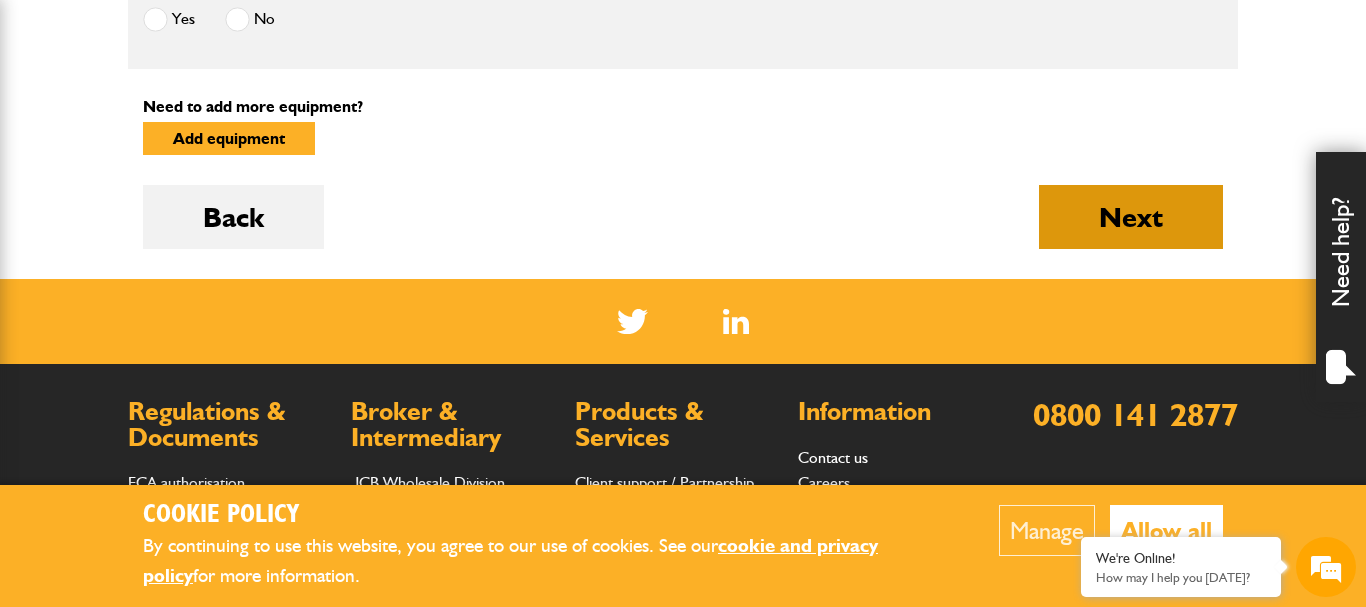 click on "Next" at bounding box center [1131, 217] 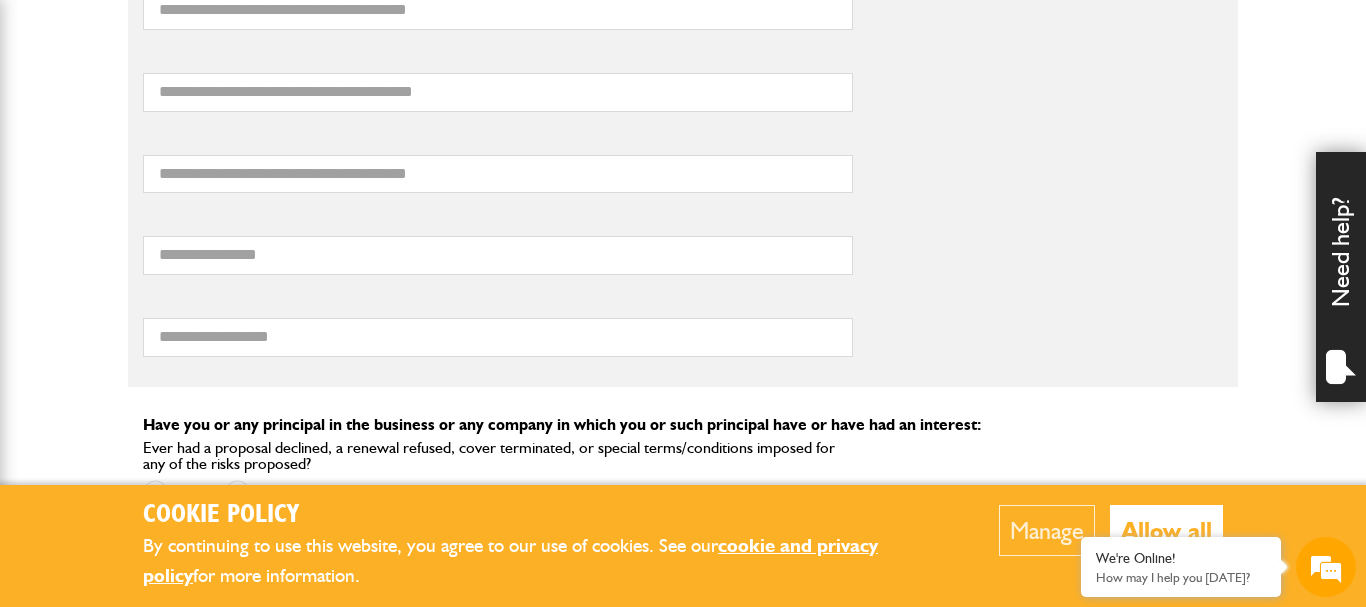 scroll, scrollTop: 1326, scrollLeft: 0, axis: vertical 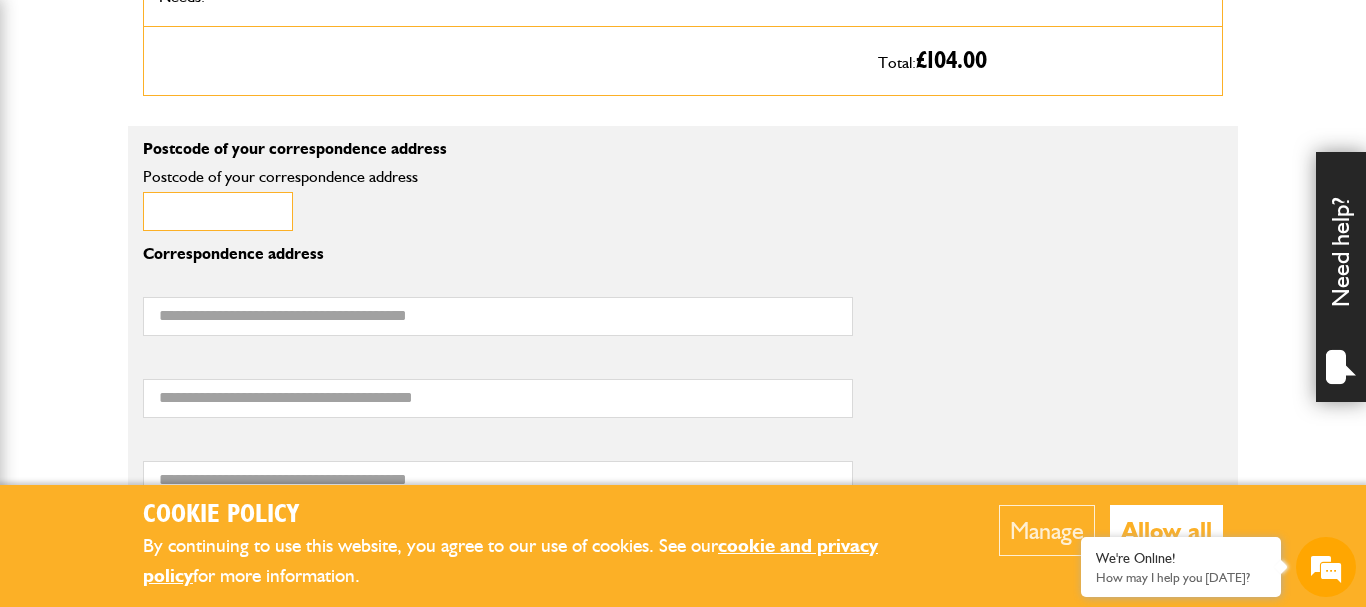 click on "Postcode of your correspondence address" at bounding box center (218, 211) 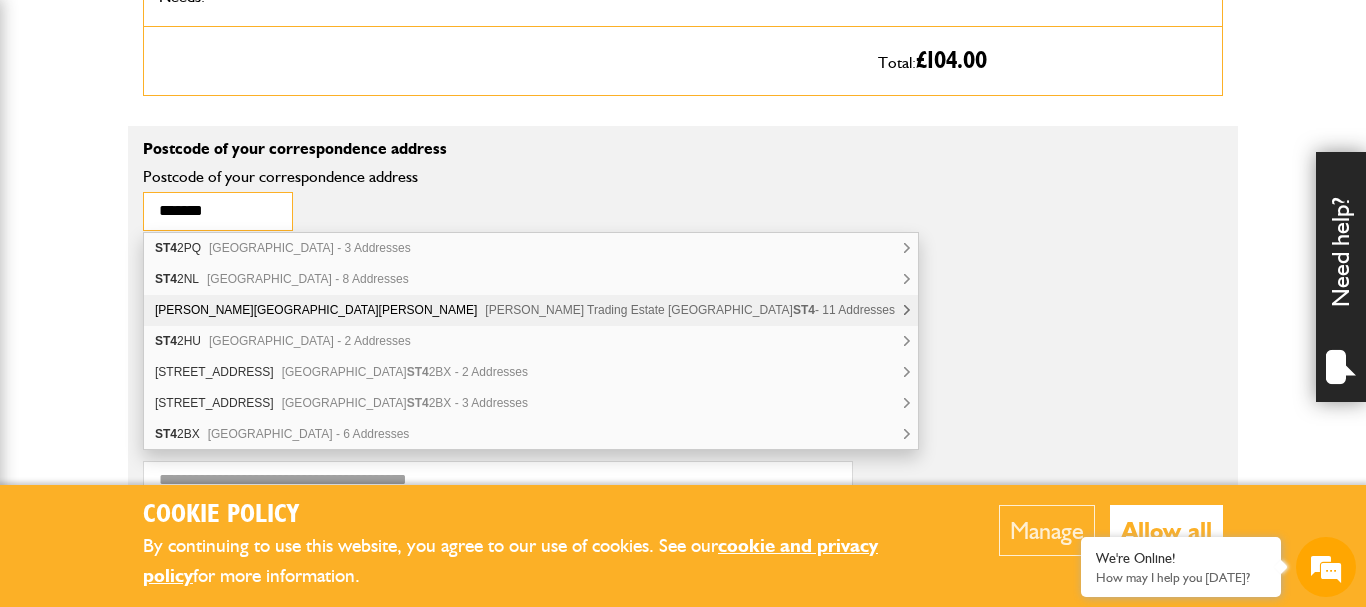 scroll, scrollTop: 1428, scrollLeft: 0, axis: vertical 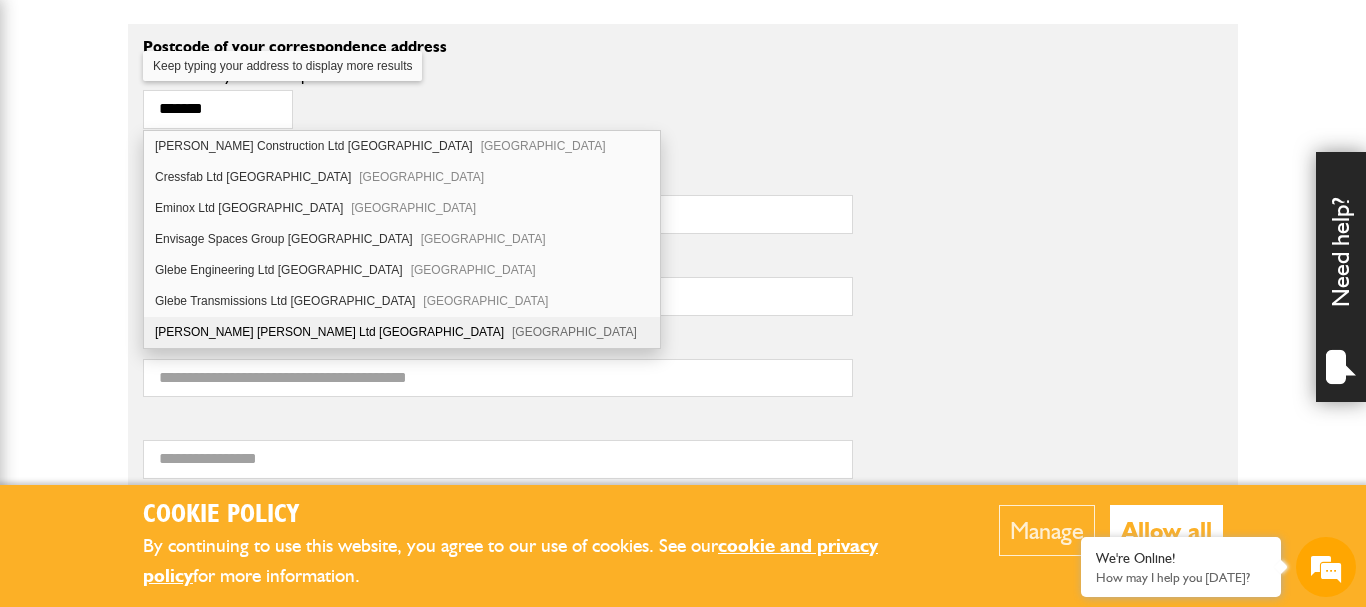 click on "Silvers Cresswell Ltd Brick Kiln Lane Stoke-on-Trent ST4 7BS" at bounding box center [402, 332] 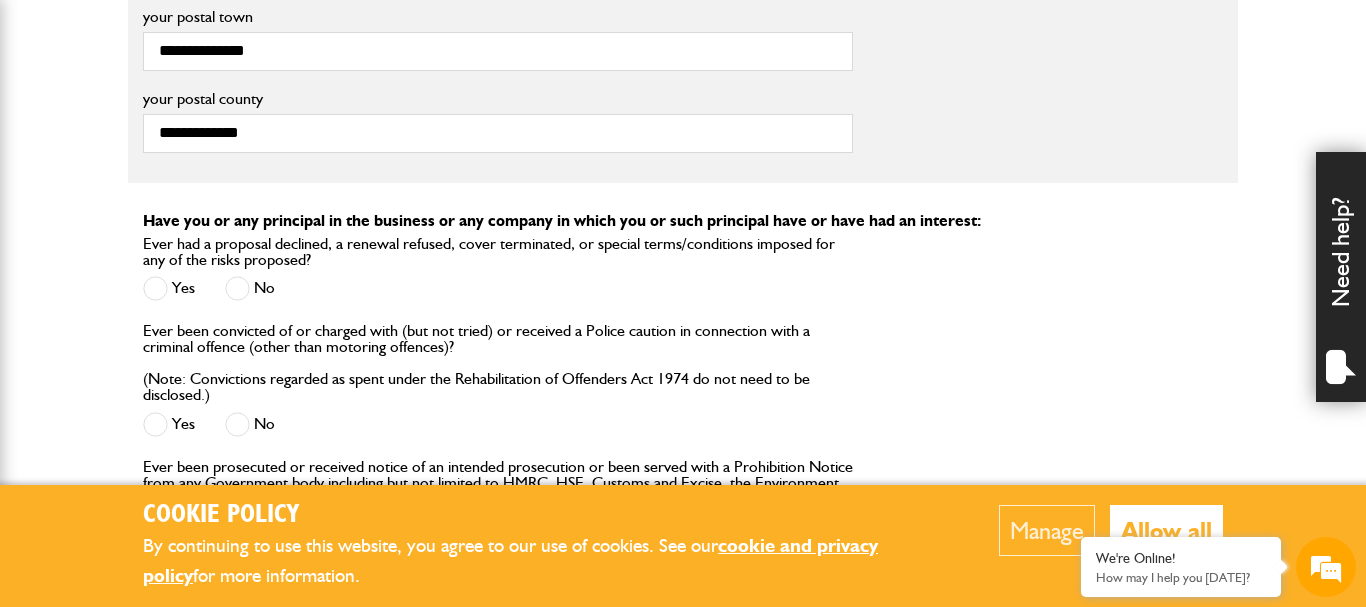 scroll, scrollTop: 1938, scrollLeft: 0, axis: vertical 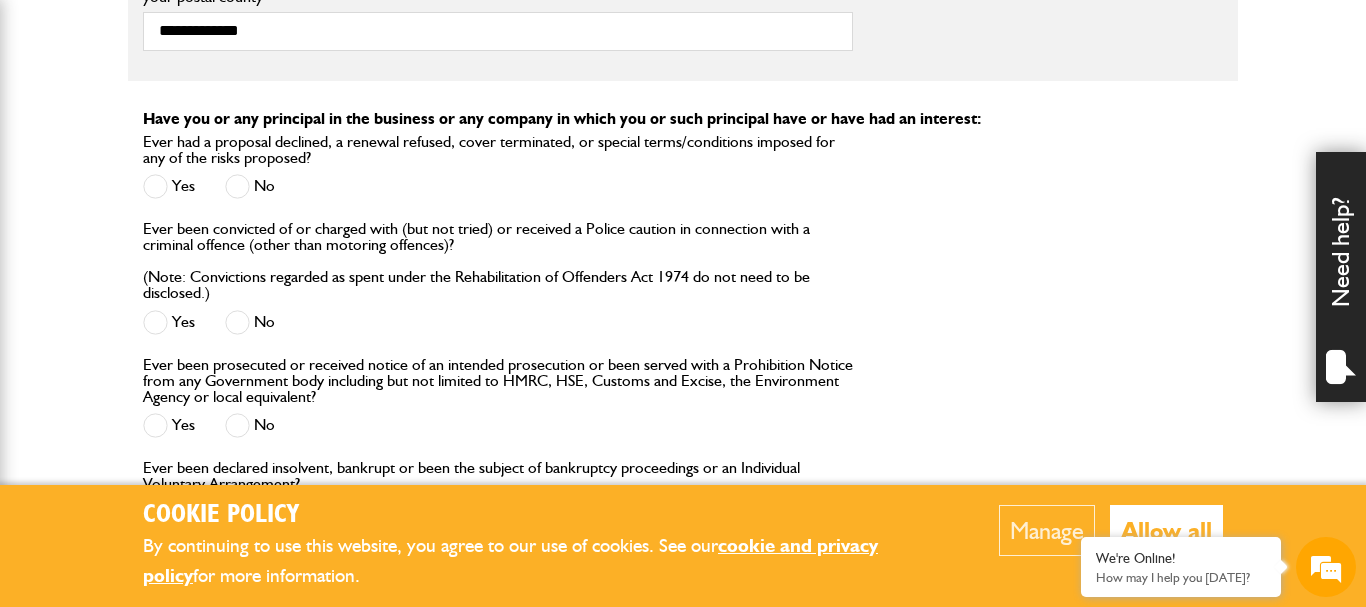 click at bounding box center [237, 186] 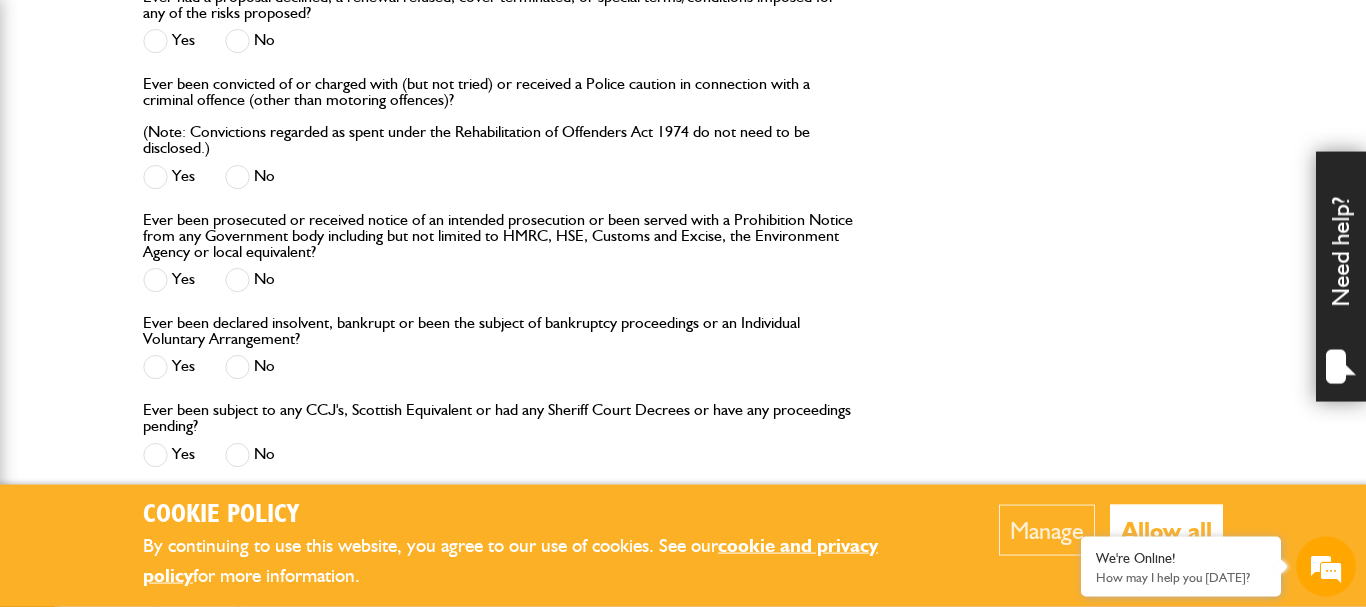 scroll, scrollTop: 2244, scrollLeft: 0, axis: vertical 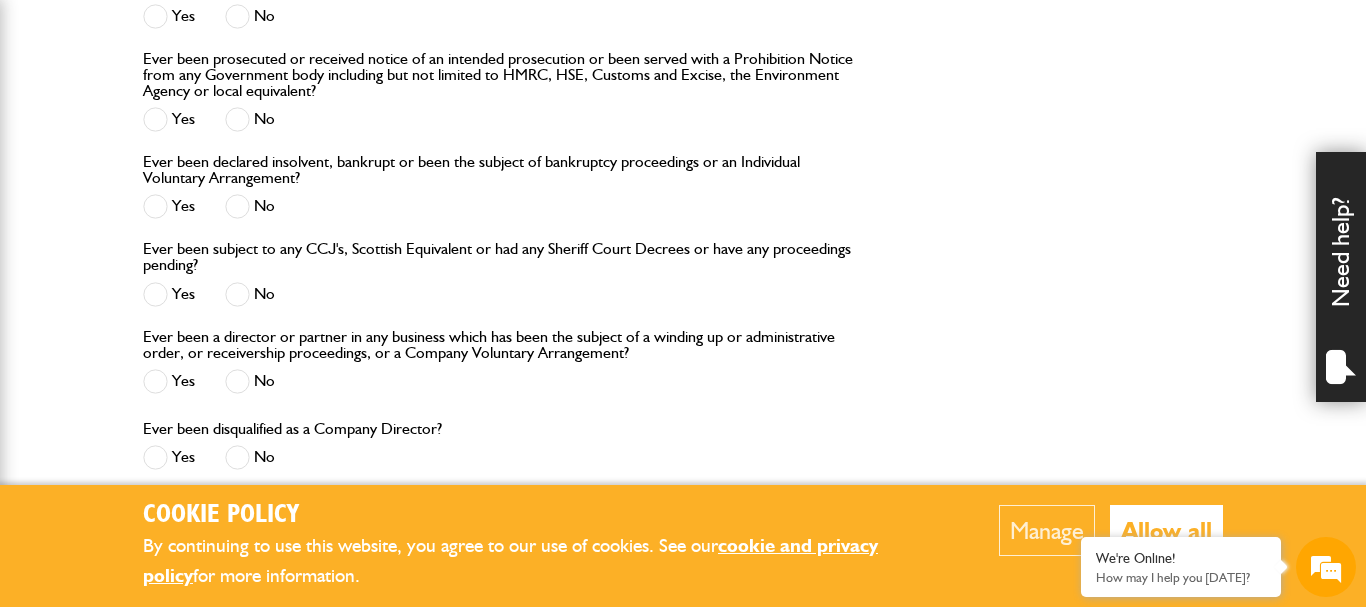 click at bounding box center (237, 119) 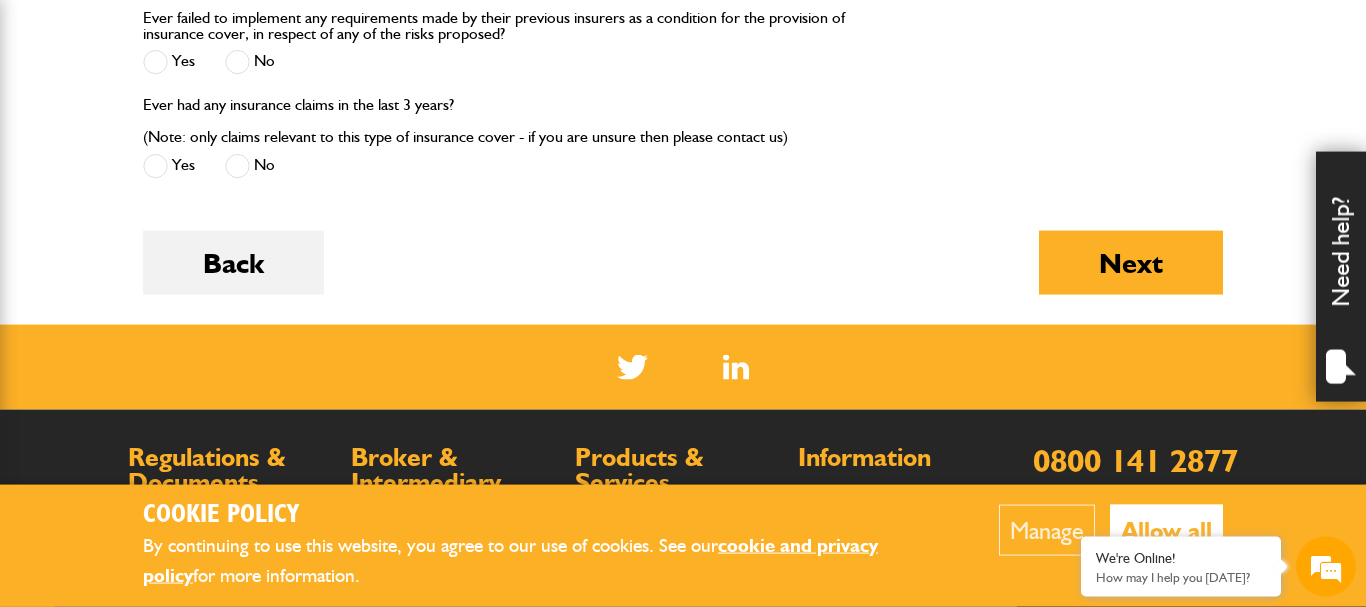 scroll, scrollTop: 2754, scrollLeft: 0, axis: vertical 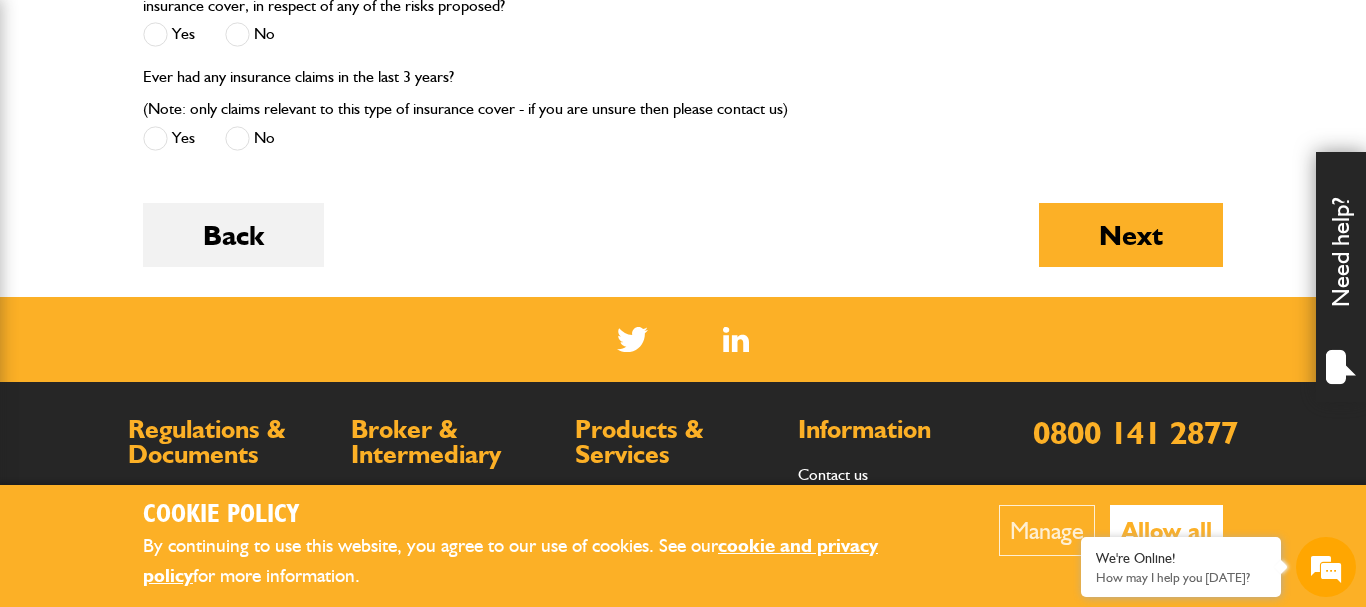 click at bounding box center (237, 138) 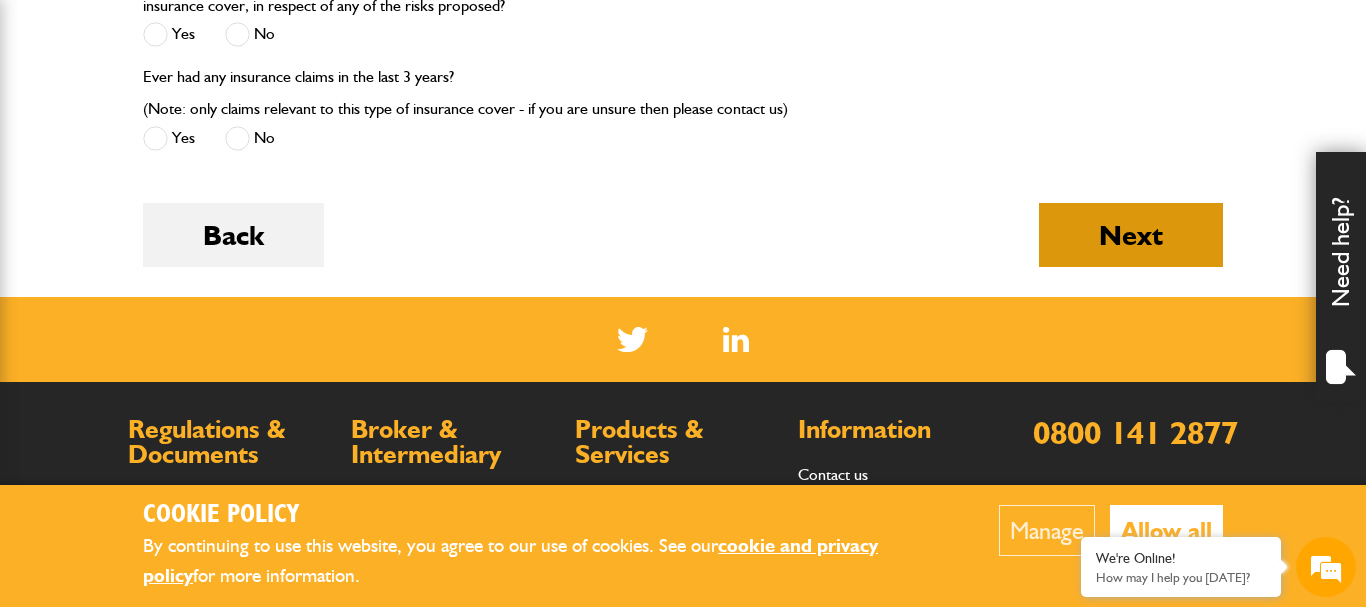click on "Next" at bounding box center (1131, 235) 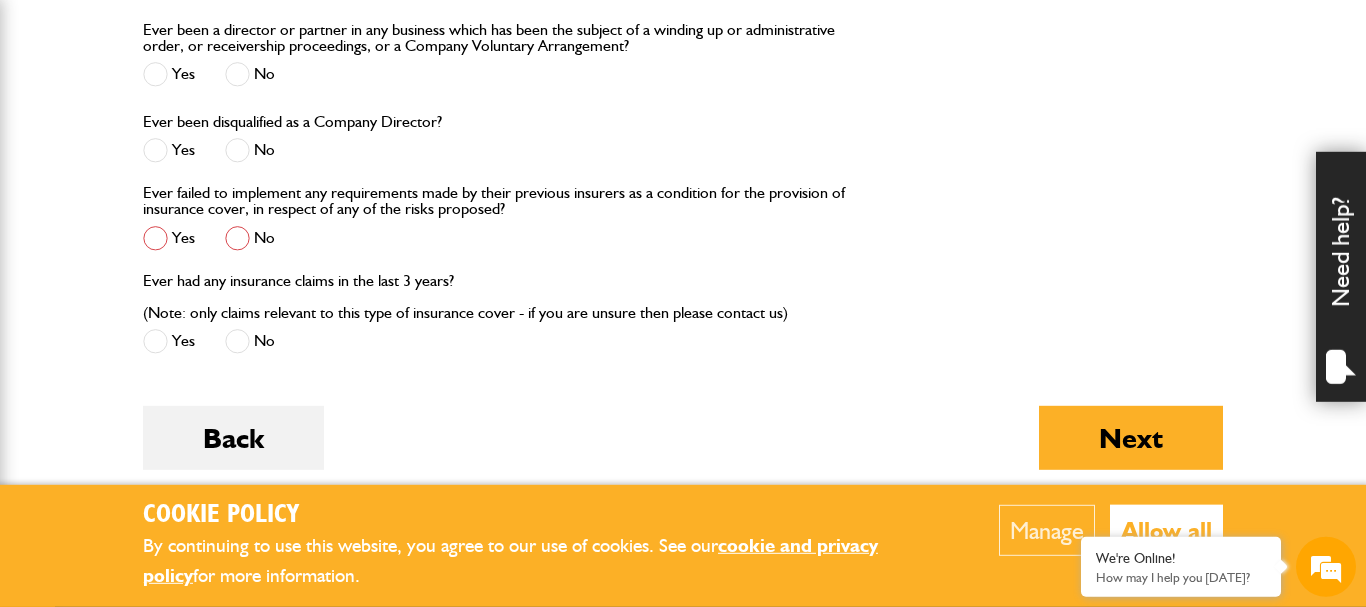 scroll, scrollTop: 2754, scrollLeft: 0, axis: vertical 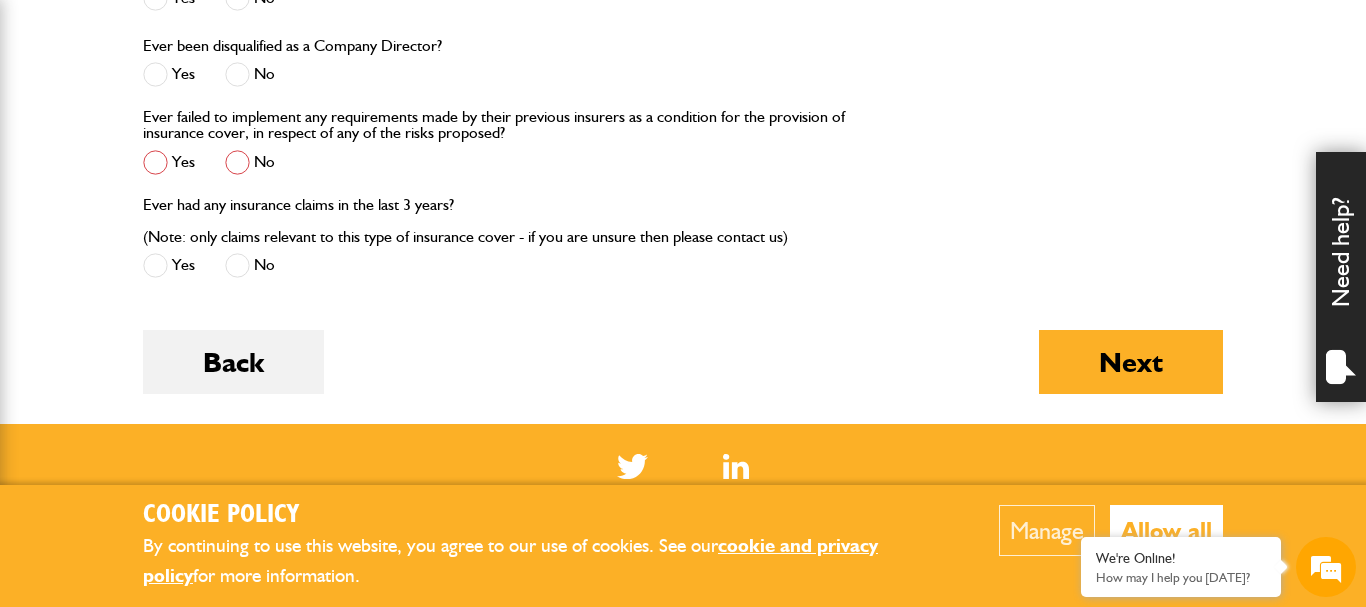 click at bounding box center [237, 162] 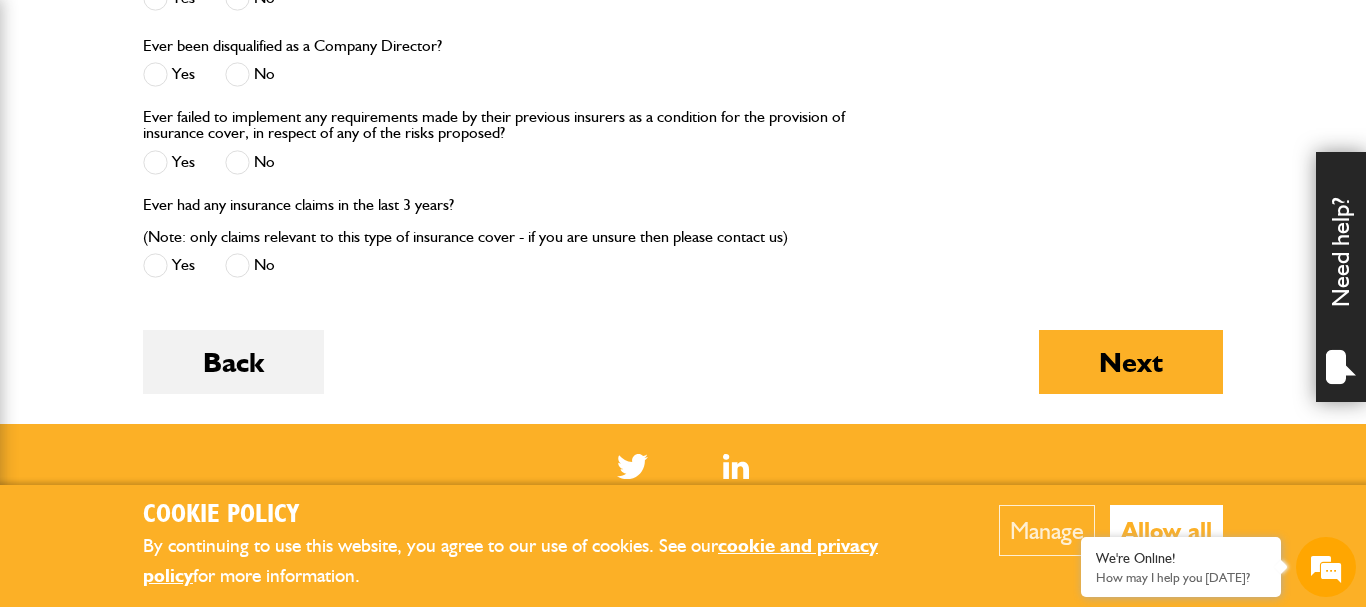 scroll, scrollTop: 0, scrollLeft: 0, axis: both 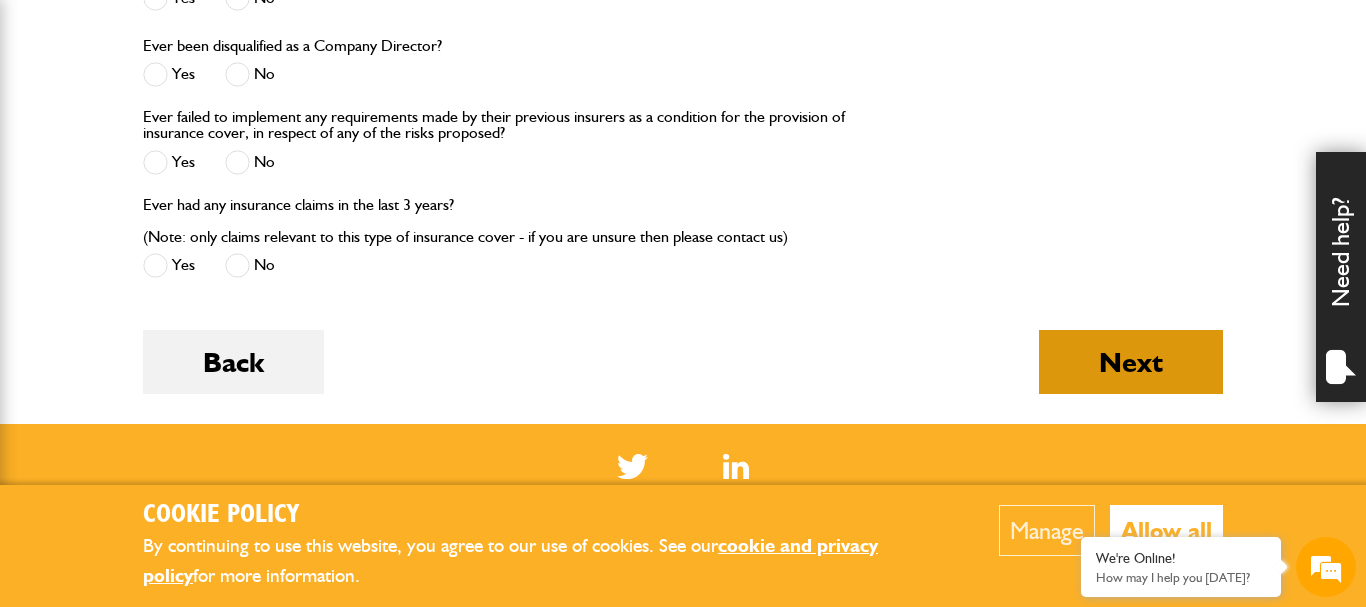 click on "Next" at bounding box center [1131, 362] 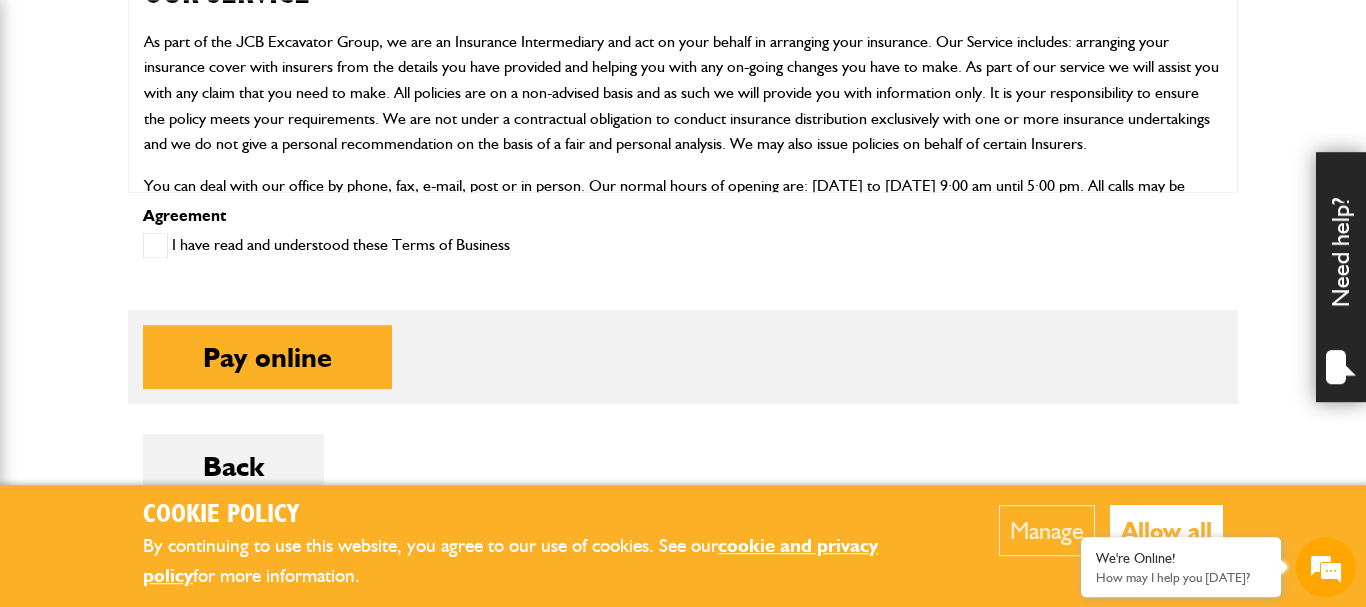 scroll, scrollTop: 1122, scrollLeft: 0, axis: vertical 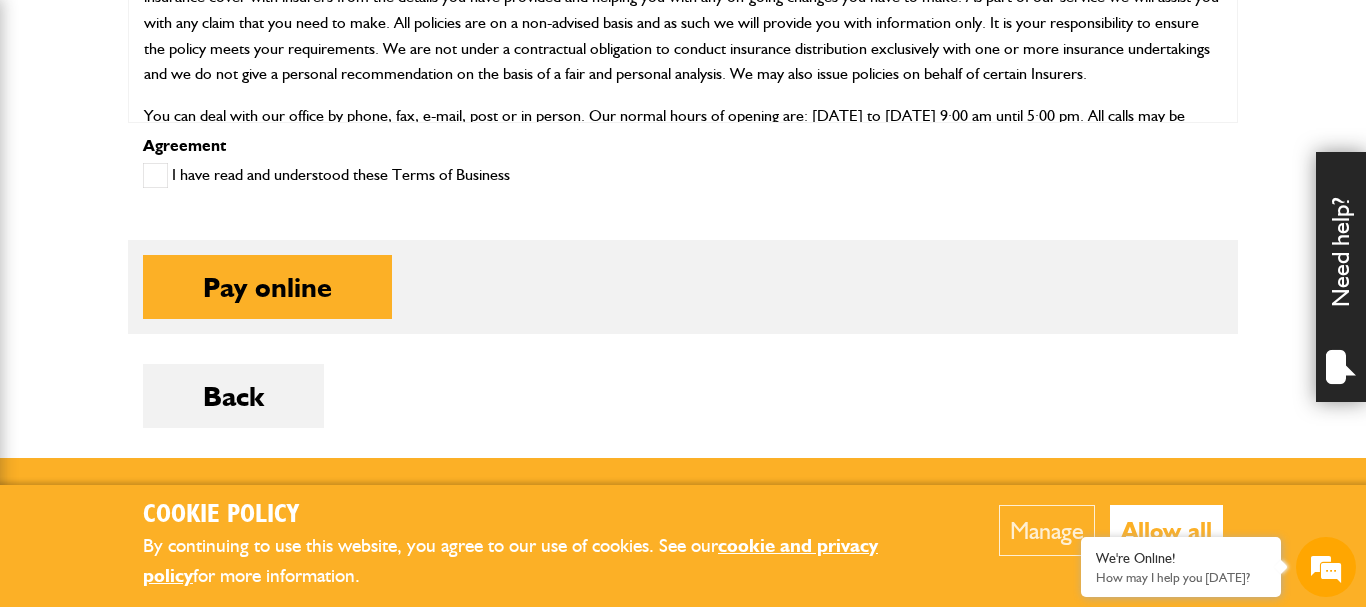 click at bounding box center (155, 175) 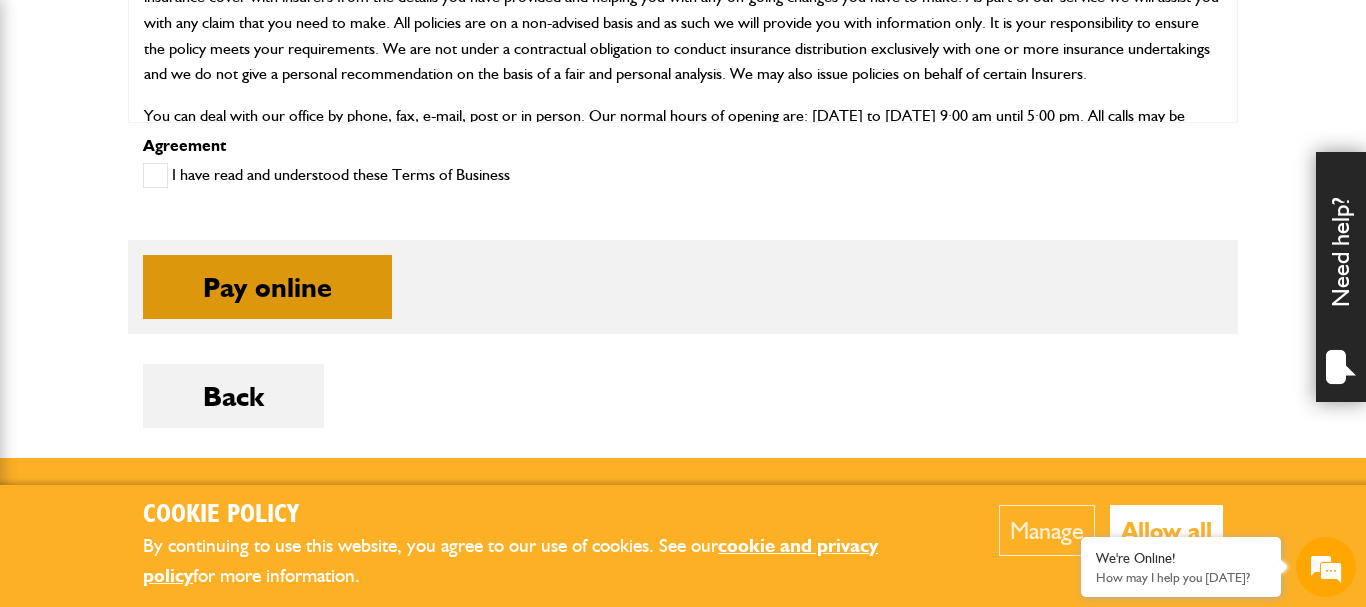 click on "Pay online" at bounding box center [267, 287] 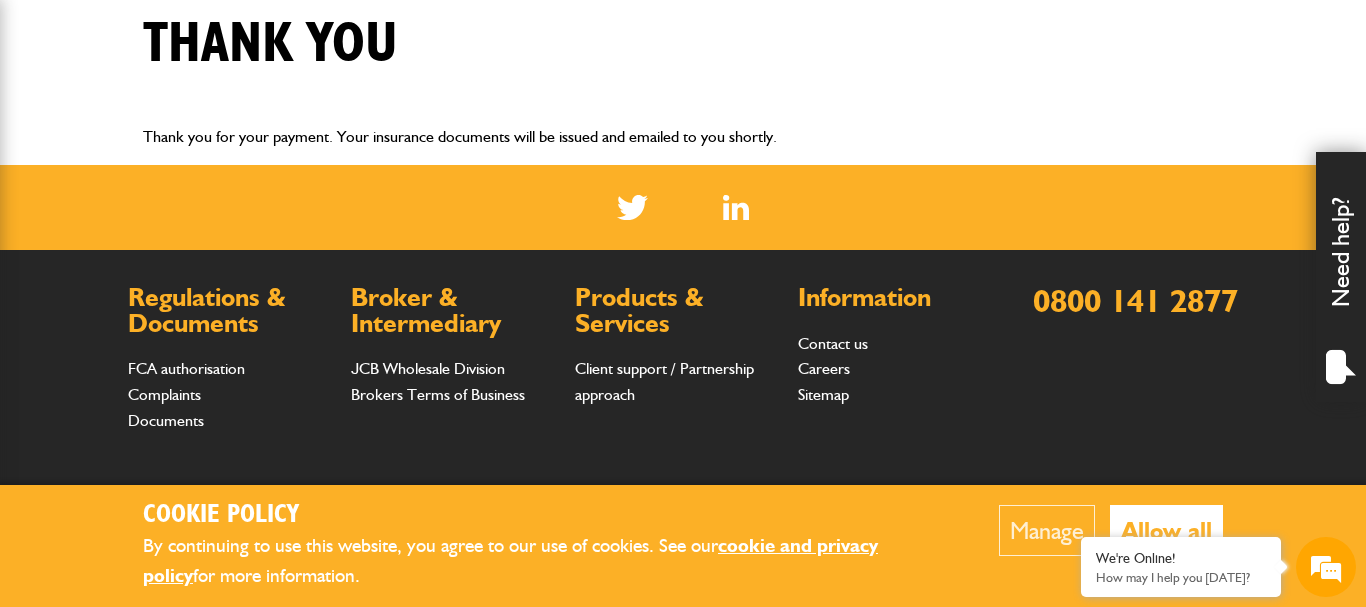 scroll, scrollTop: 0, scrollLeft: 0, axis: both 